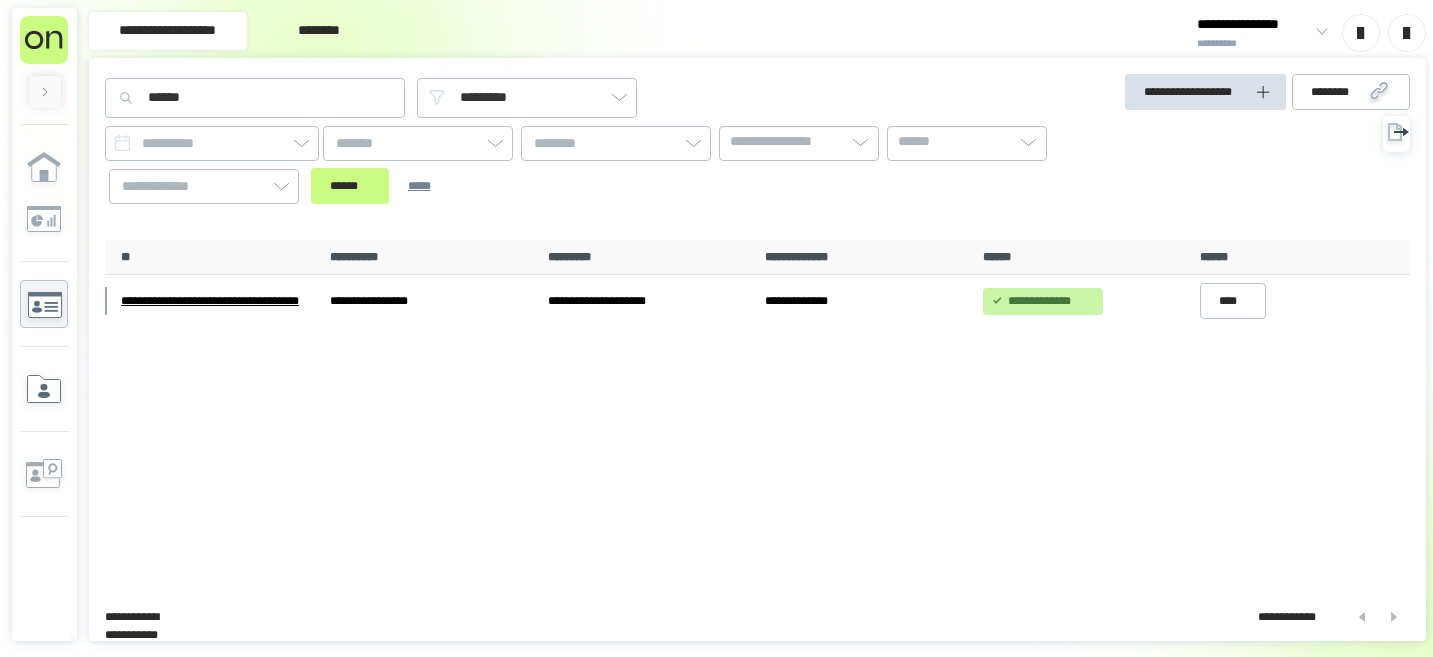 scroll, scrollTop: 0, scrollLeft: 0, axis: both 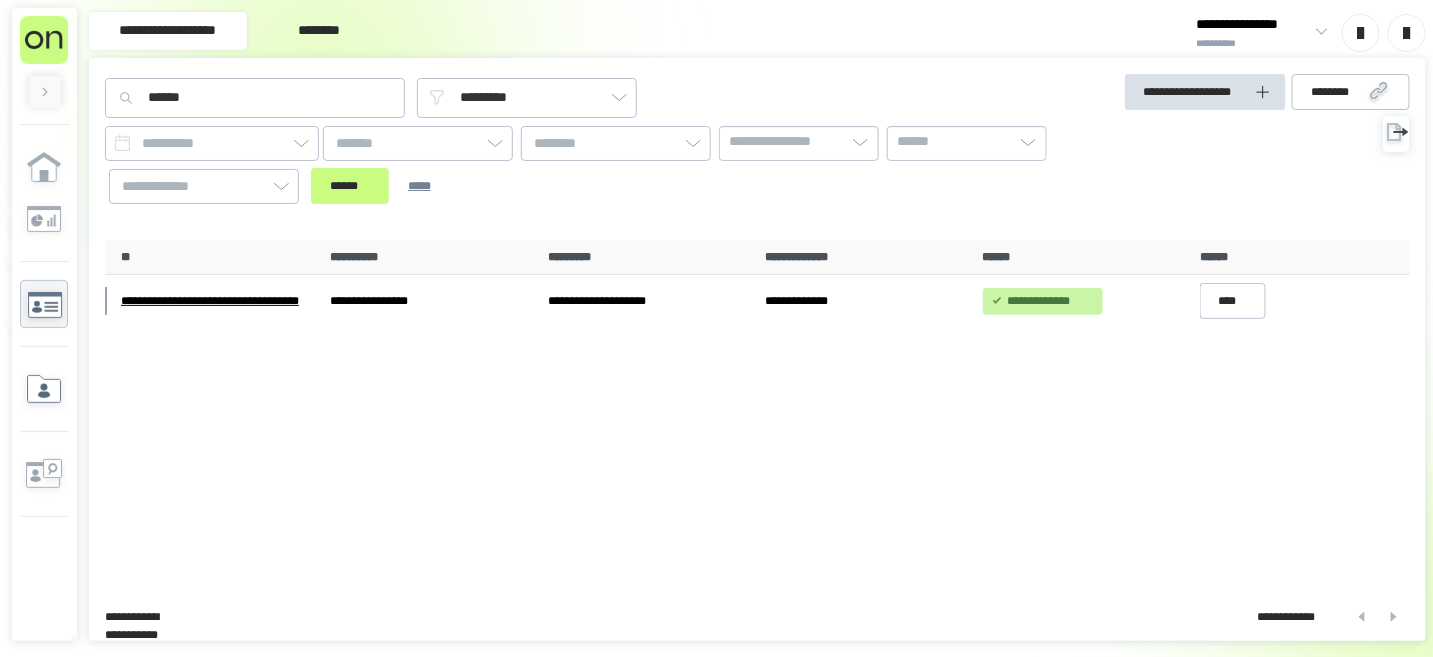 click 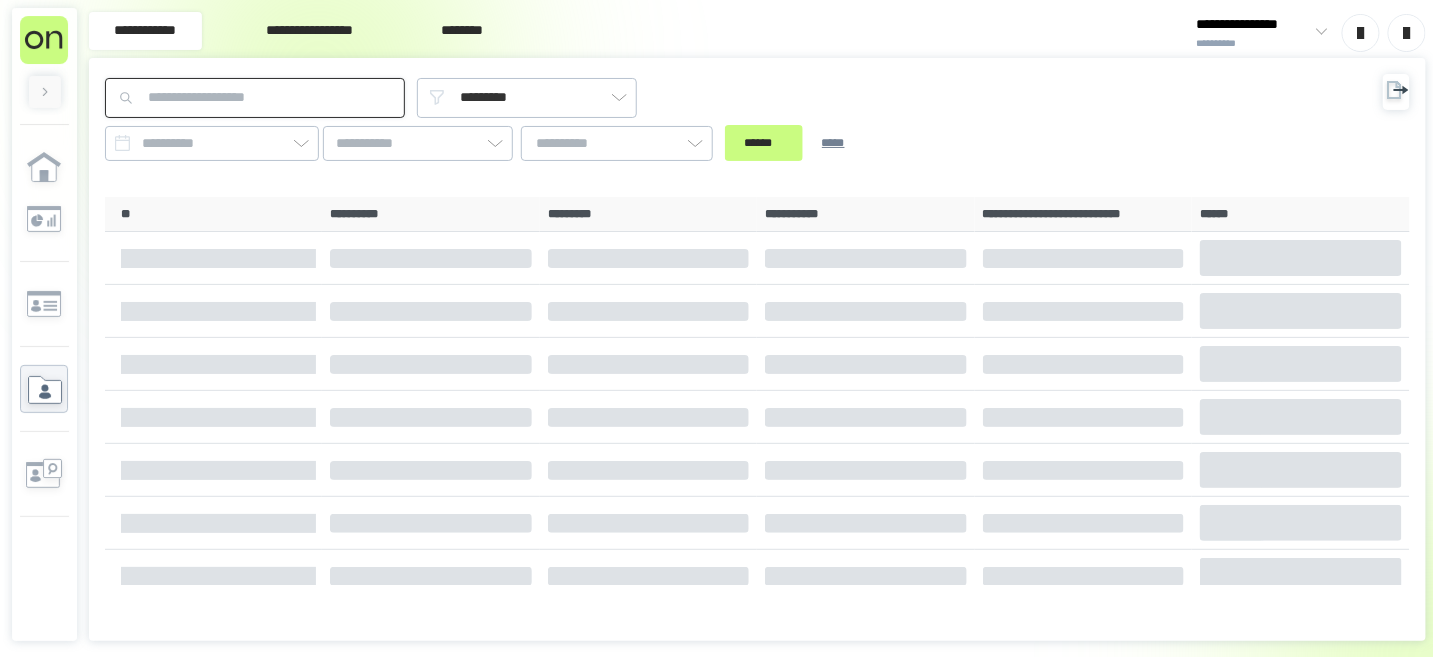 click at bounding box center (255, 98) 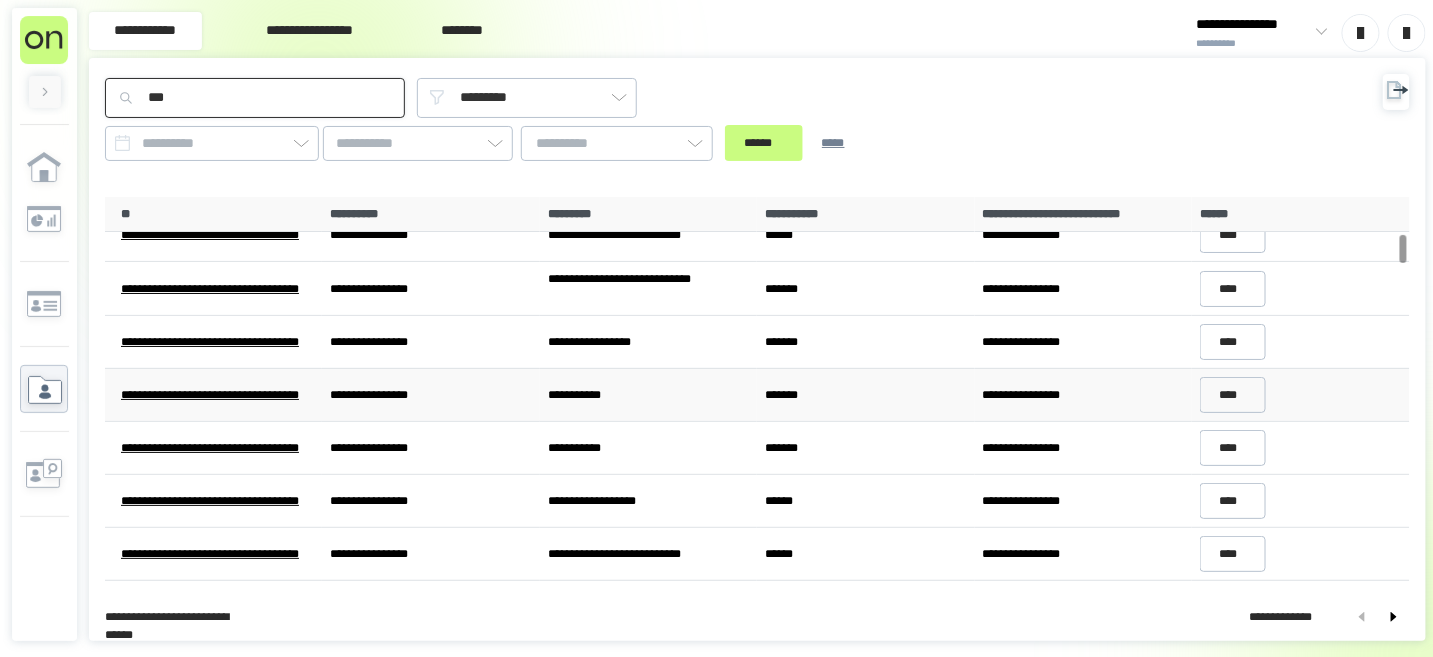 scroll, scrollTop: 0, scrollLeft: 0, axis: both 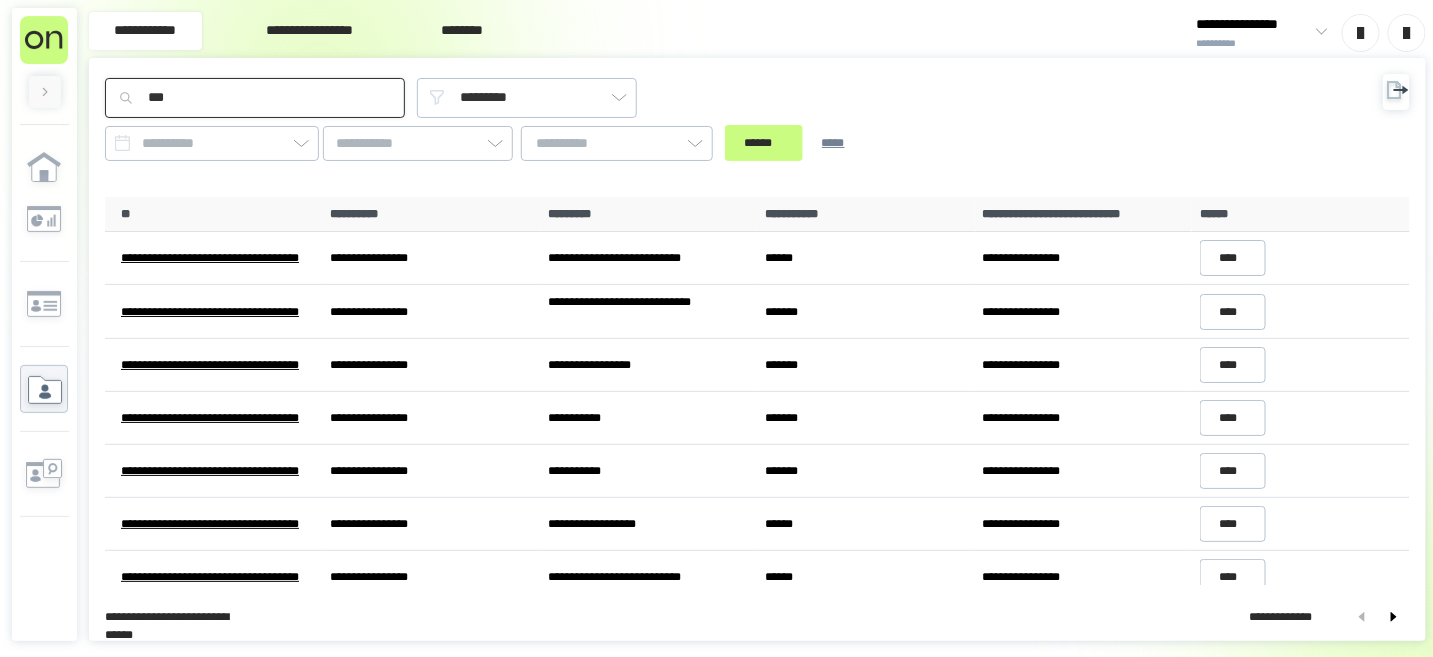 drag, startPoint x: 191, startPoint y: 100, endPoint x: 135, endPoint y: 99, distance: 56.008926 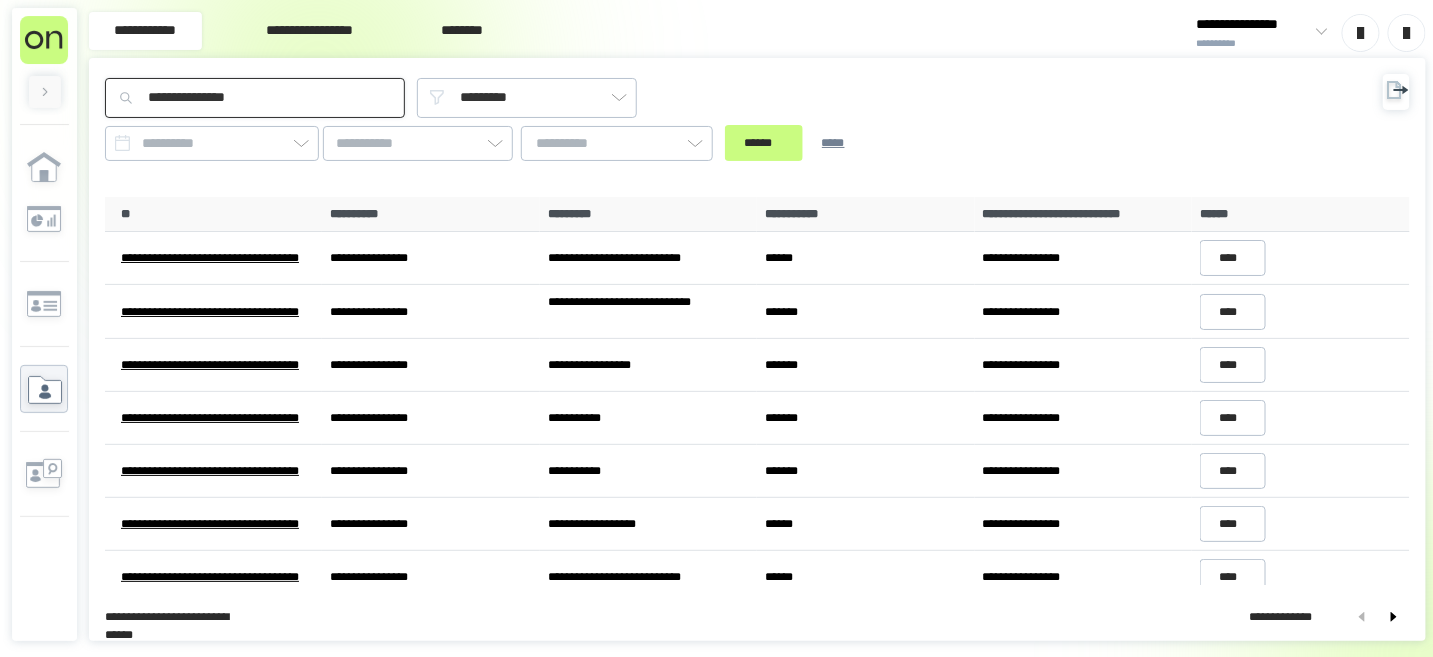 click on "******" at bounding box center [764, 143] 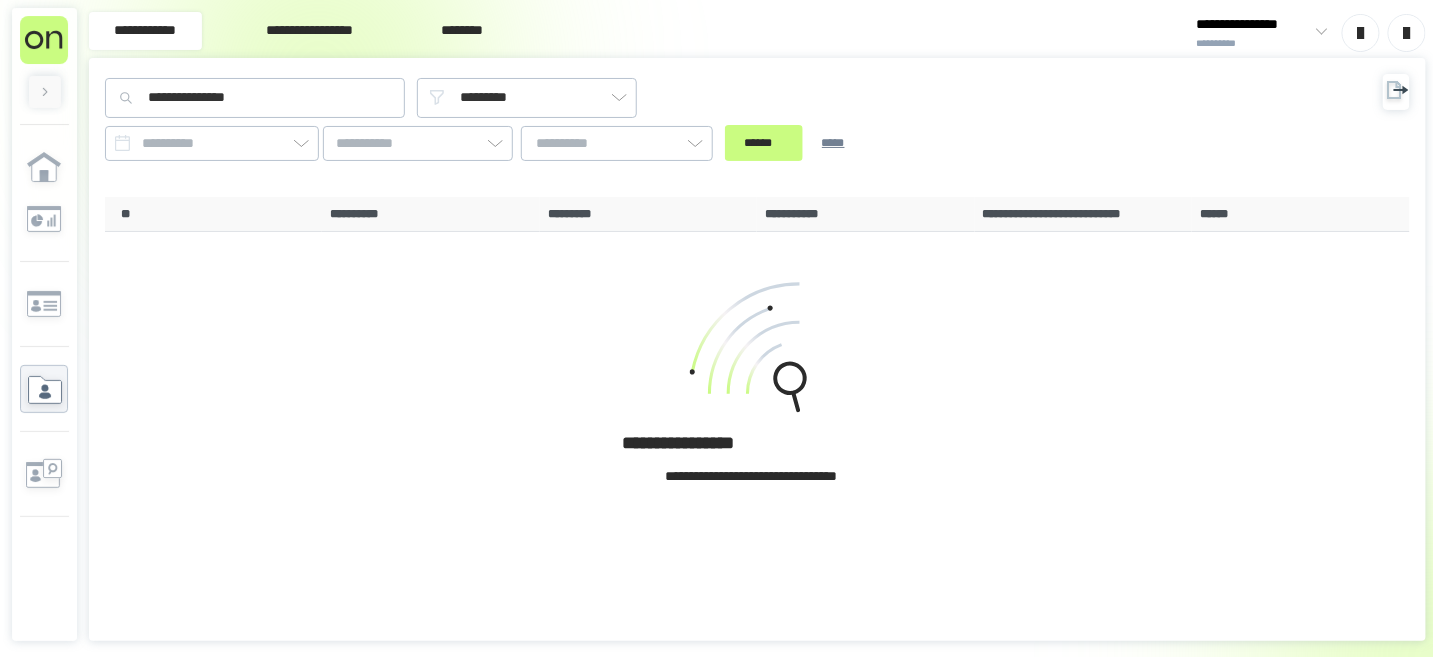 click at bounding box center [1318, 33] 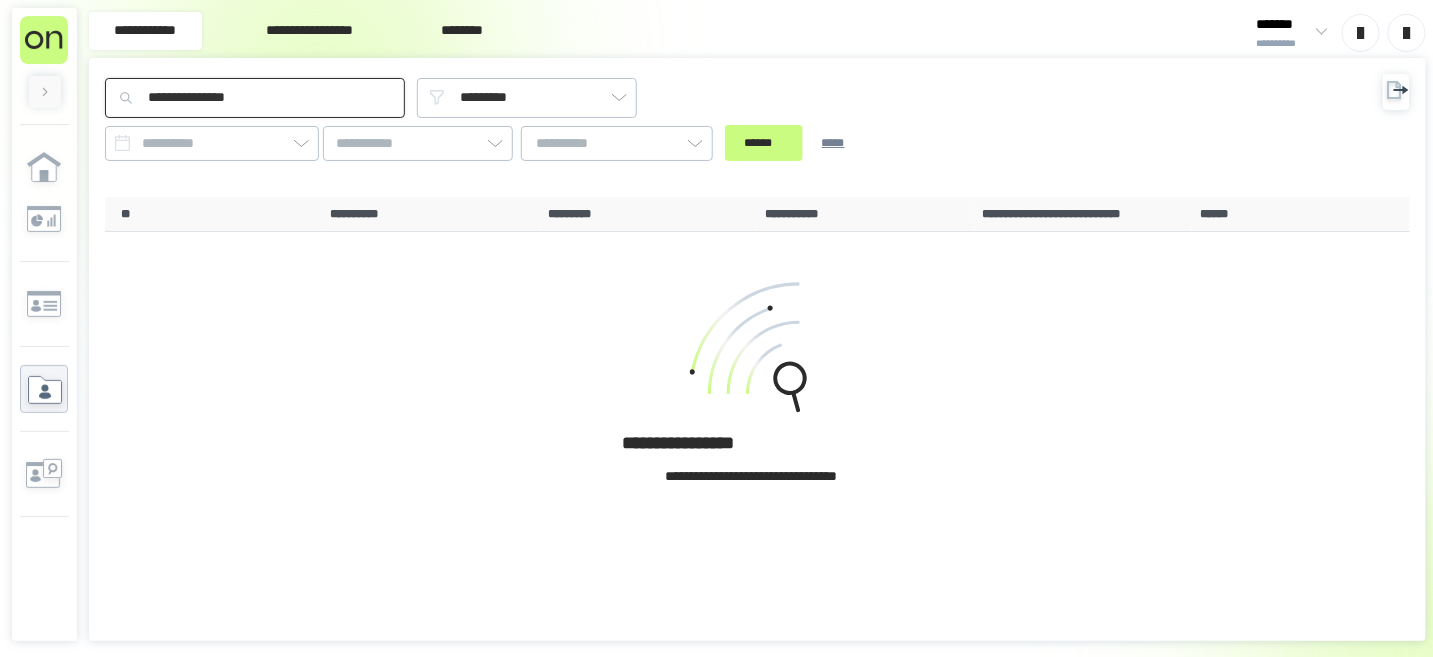 drag, startPoint x: 300, startPoint y: 103, endPoint x: 141, endPoint y: 99, distance: 159.05031 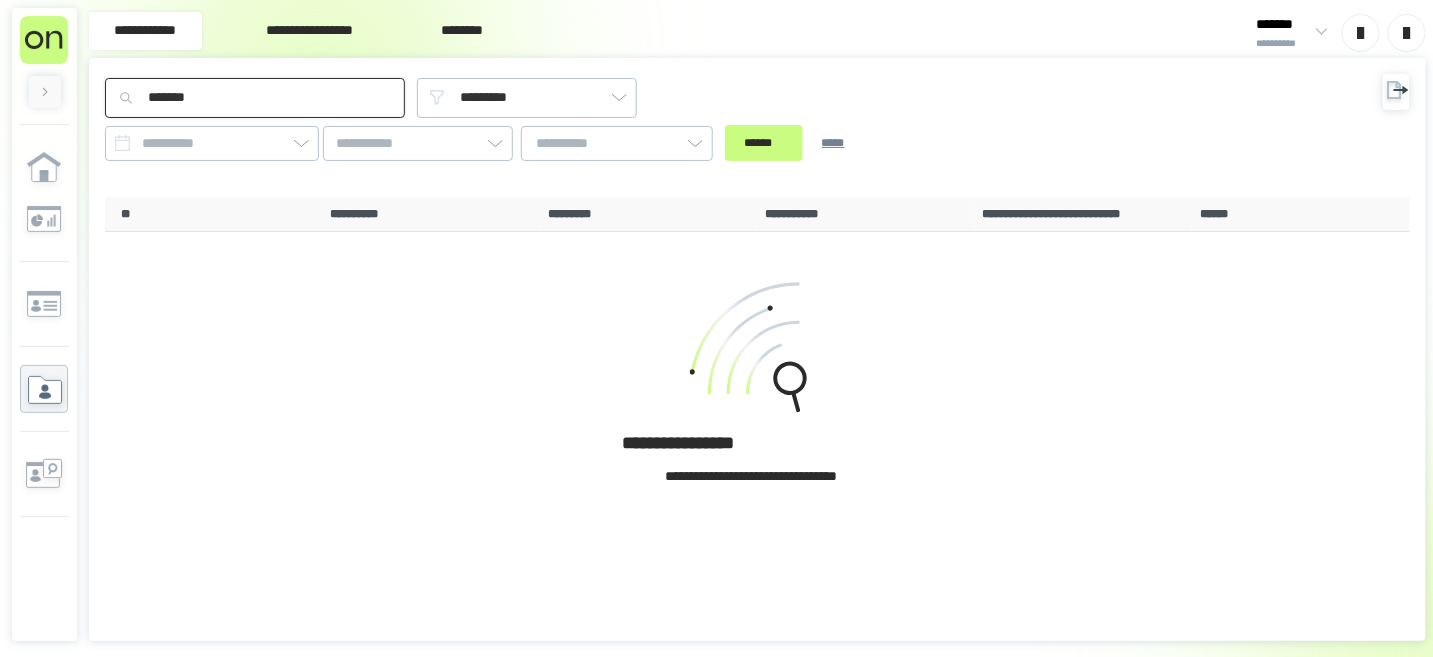 type on "*******" 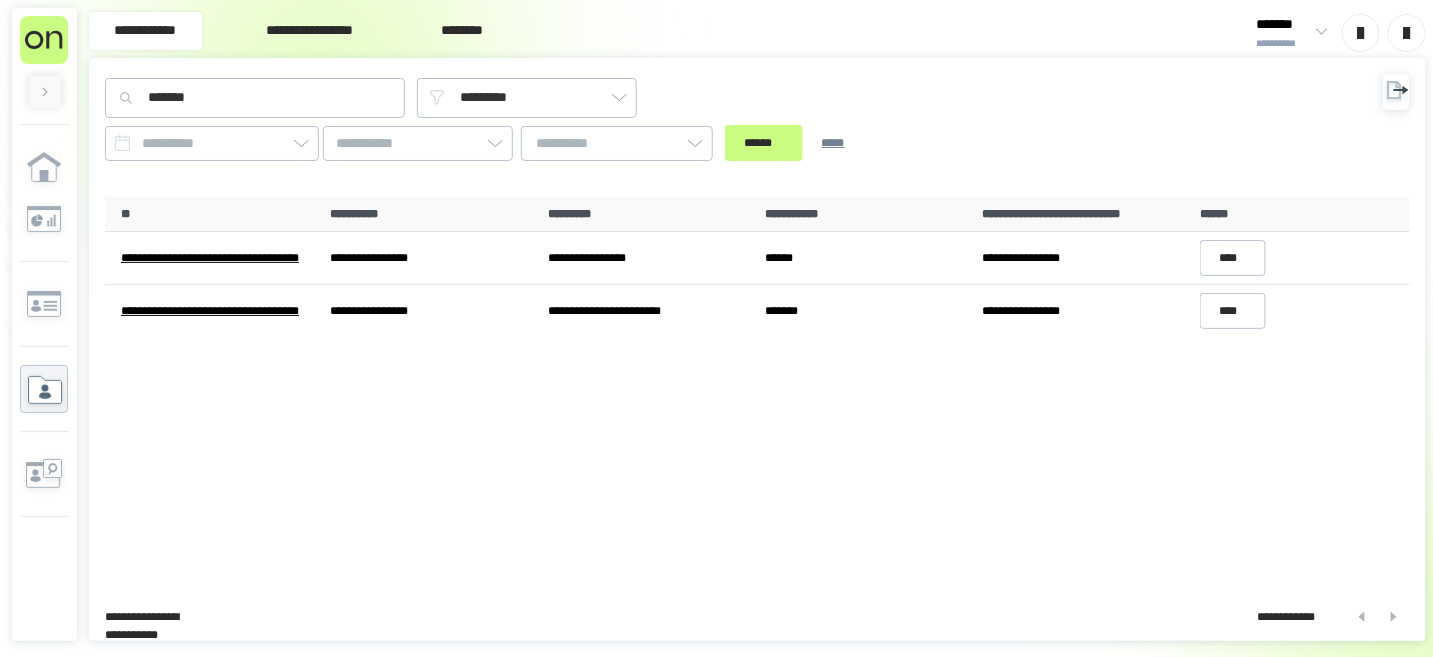 click at bounding box center (1318, 33) 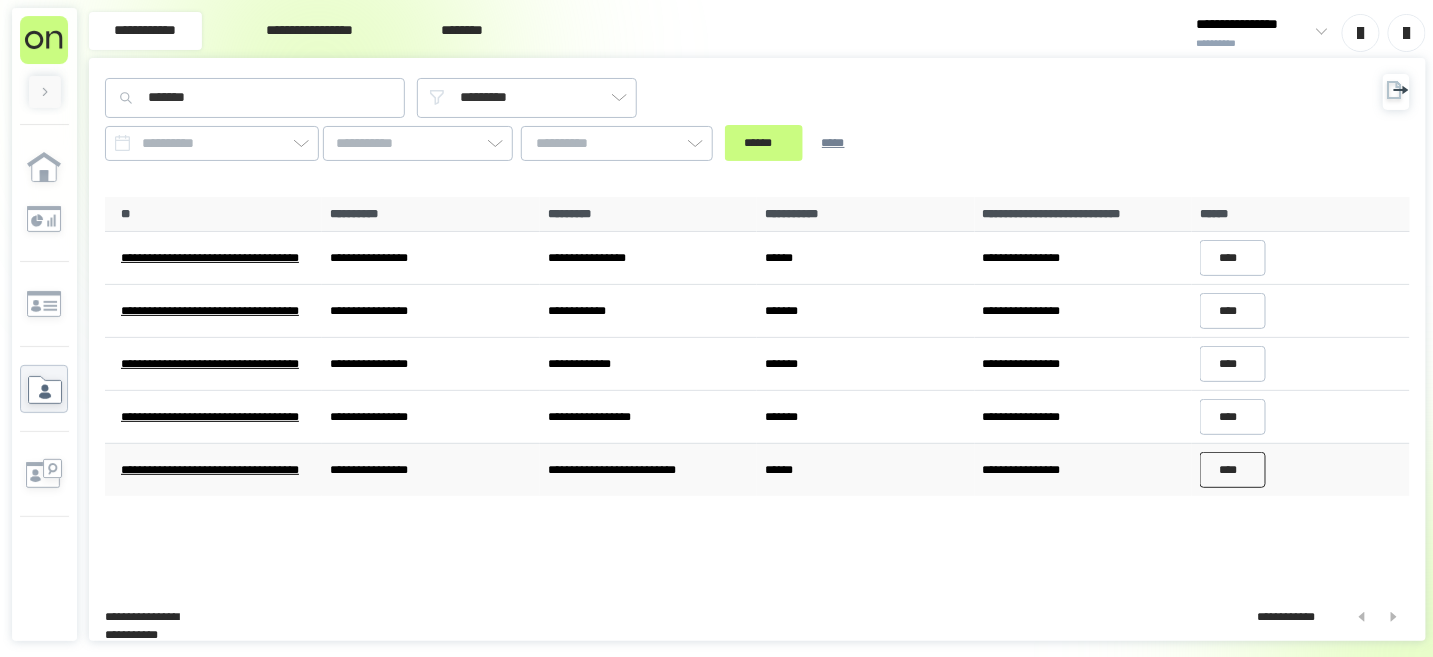 click on "****" at bounding box center [1233, 470] 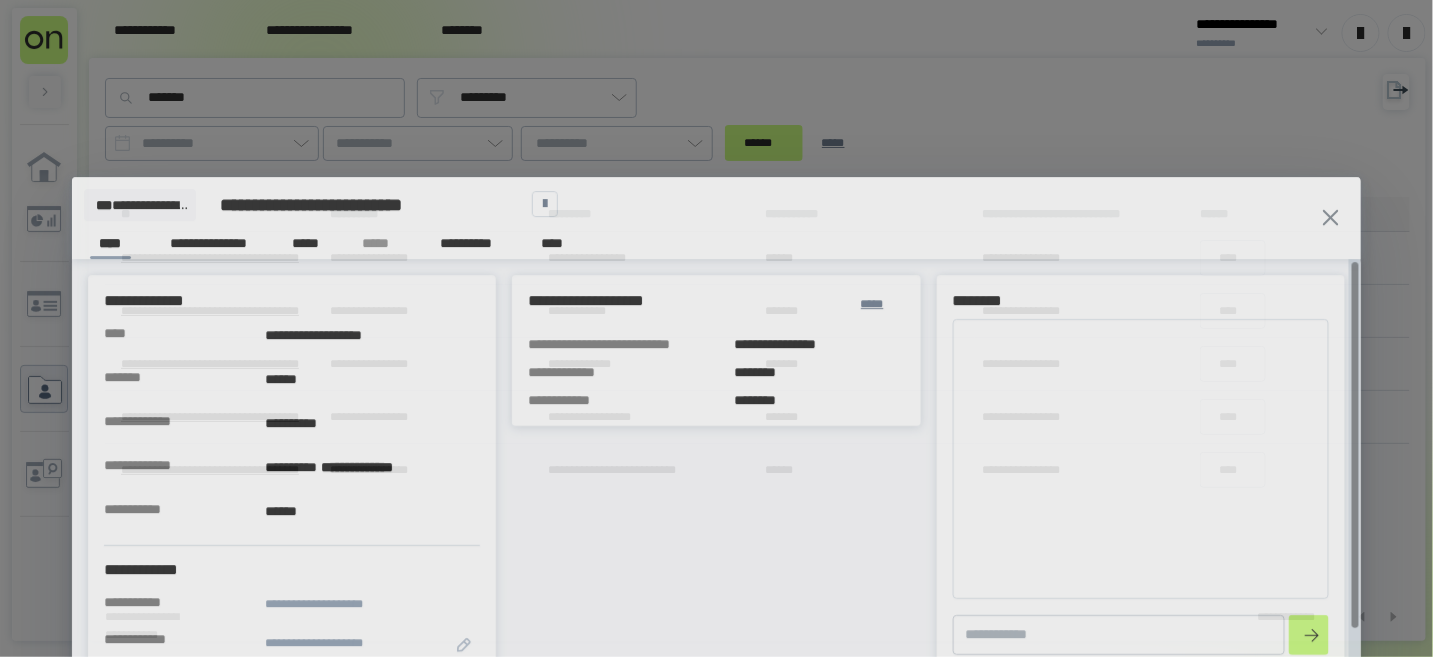 type on "*" 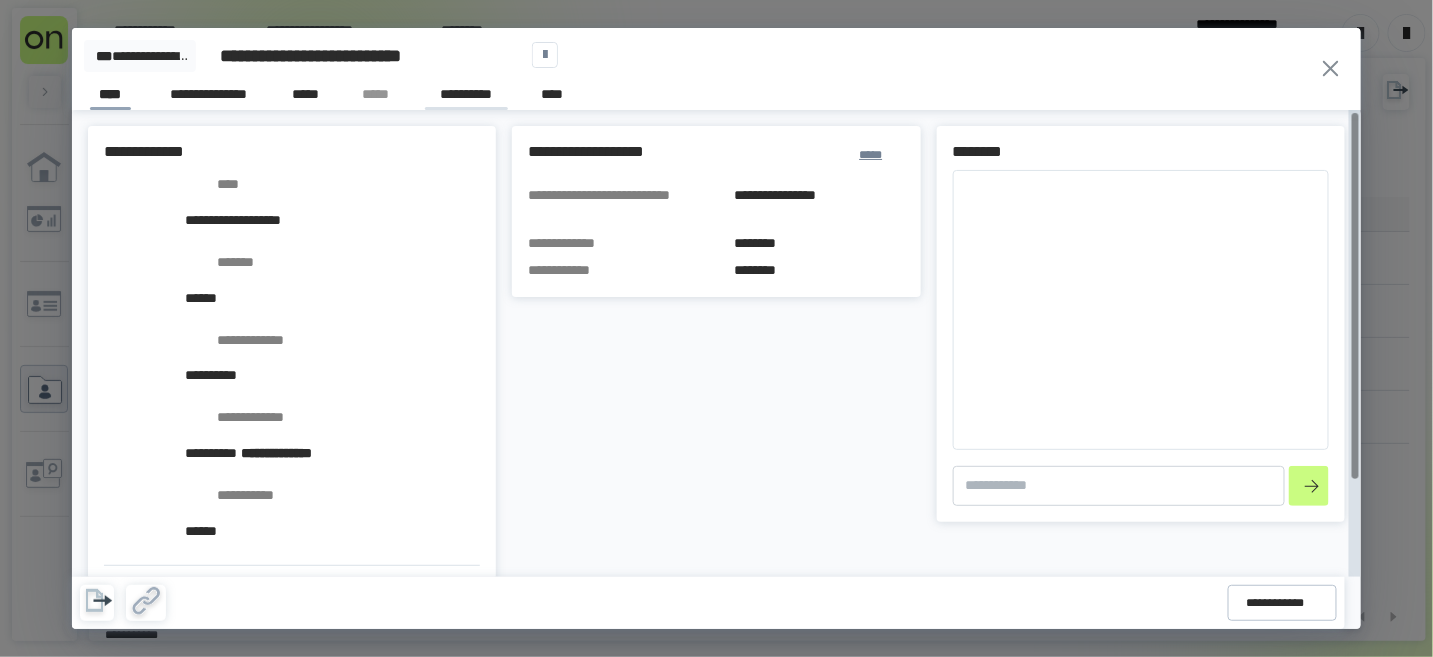 click on "**********" at bounding box center (466, 97) 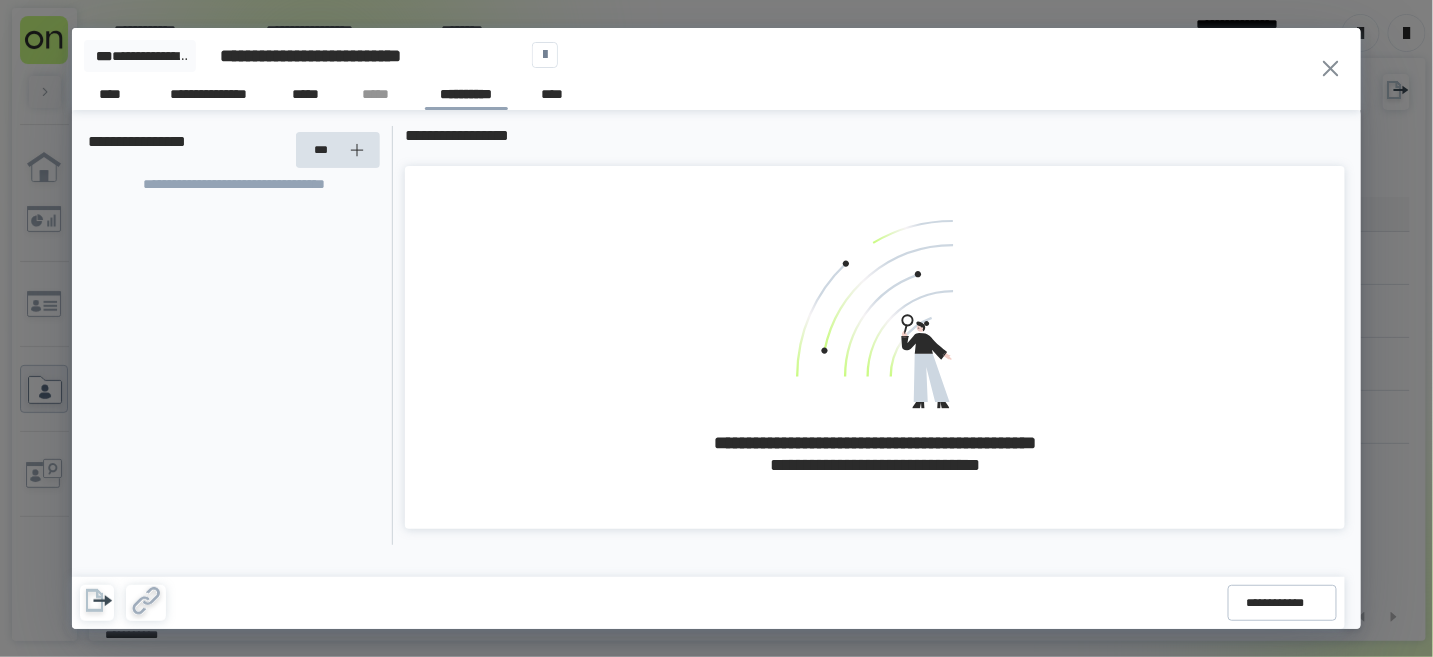 click 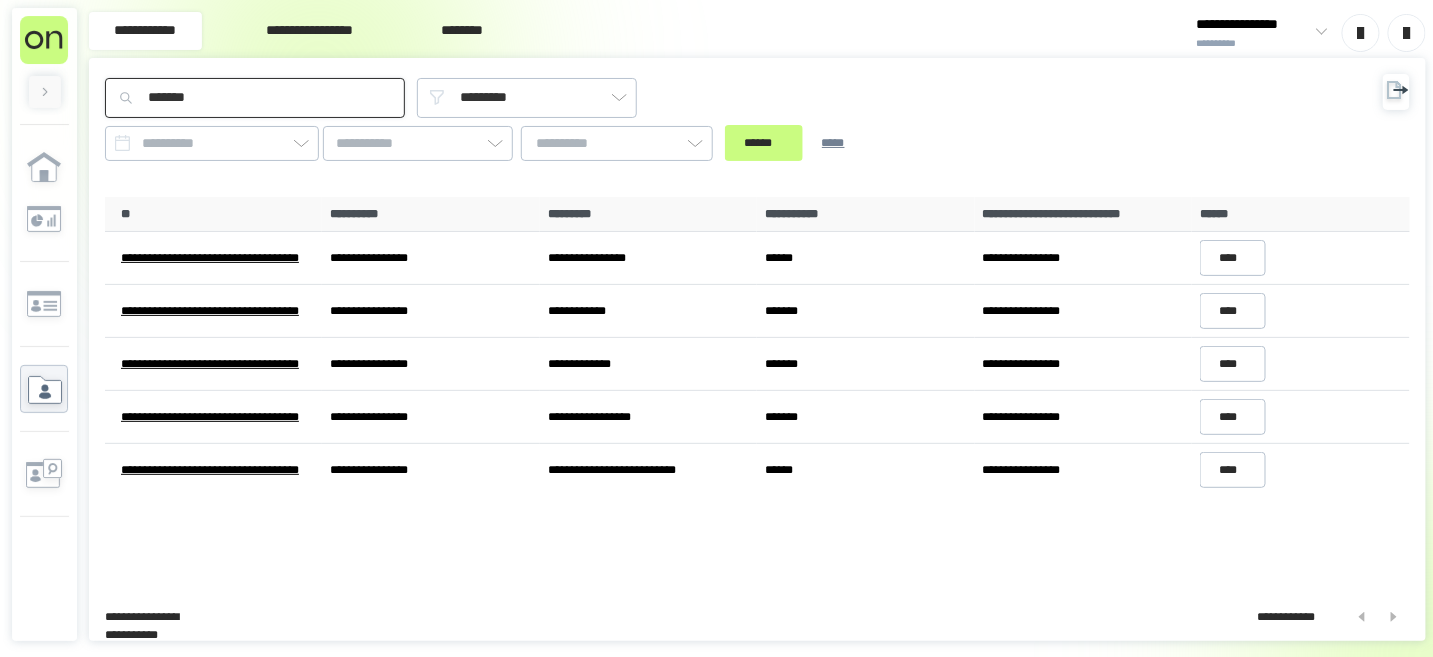 drag, startPoint x: 167, startPoint y: 95, endPoint x: 136, endPoint y: 91, distance: 31.257 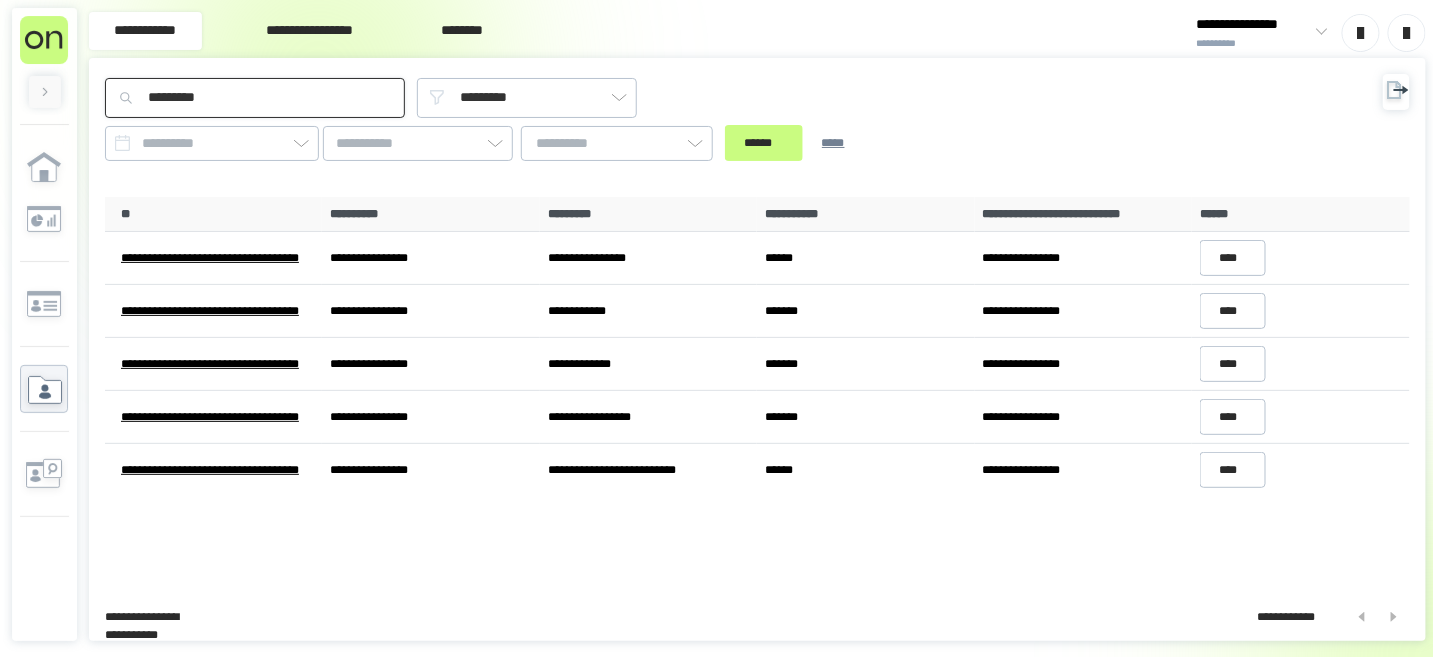 type on "*********" 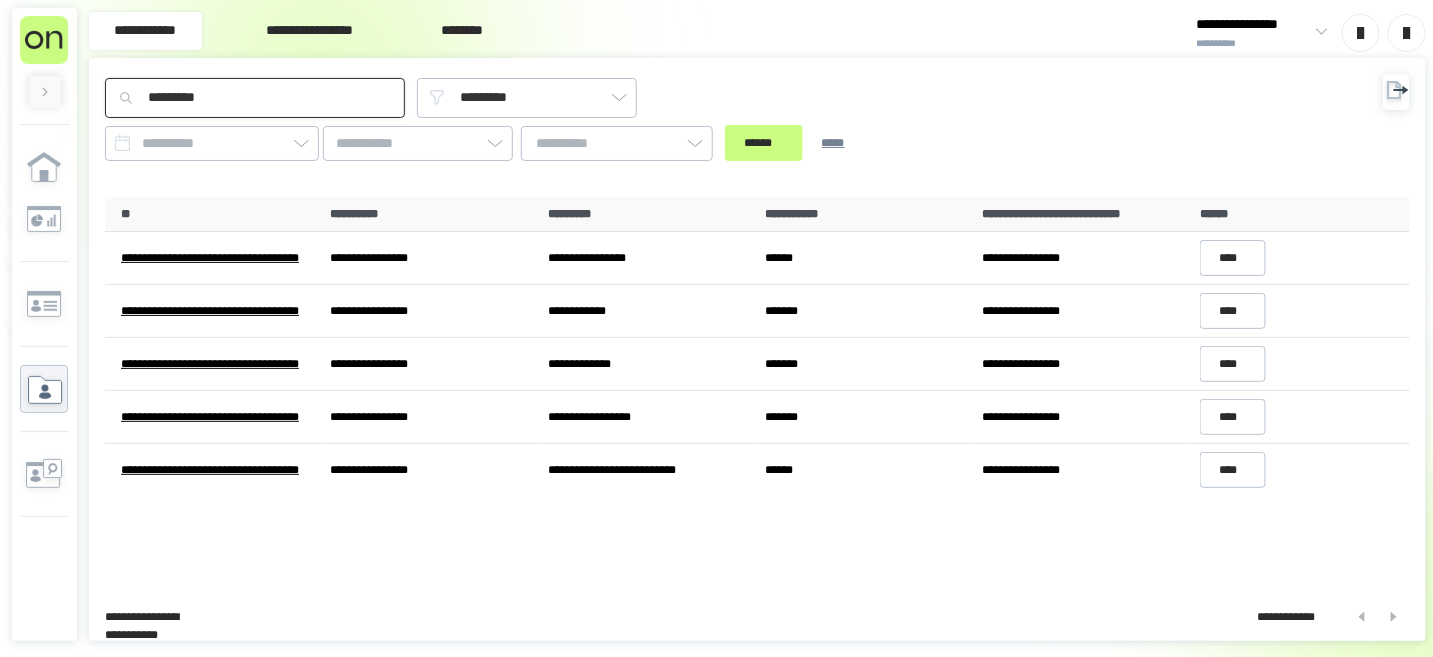 click on "******" at bounding box center [764, 143] 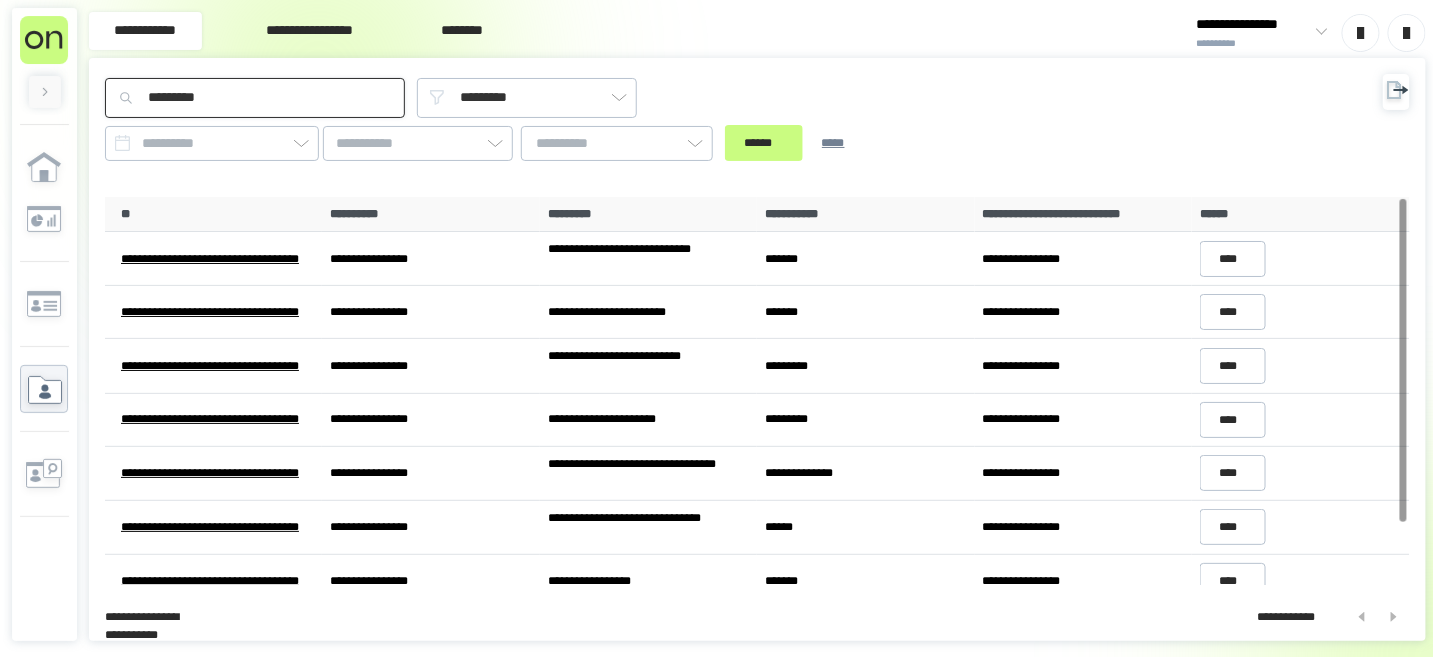 scroll, scrollTop: 73, scrollLeft: 0, axis: vertical 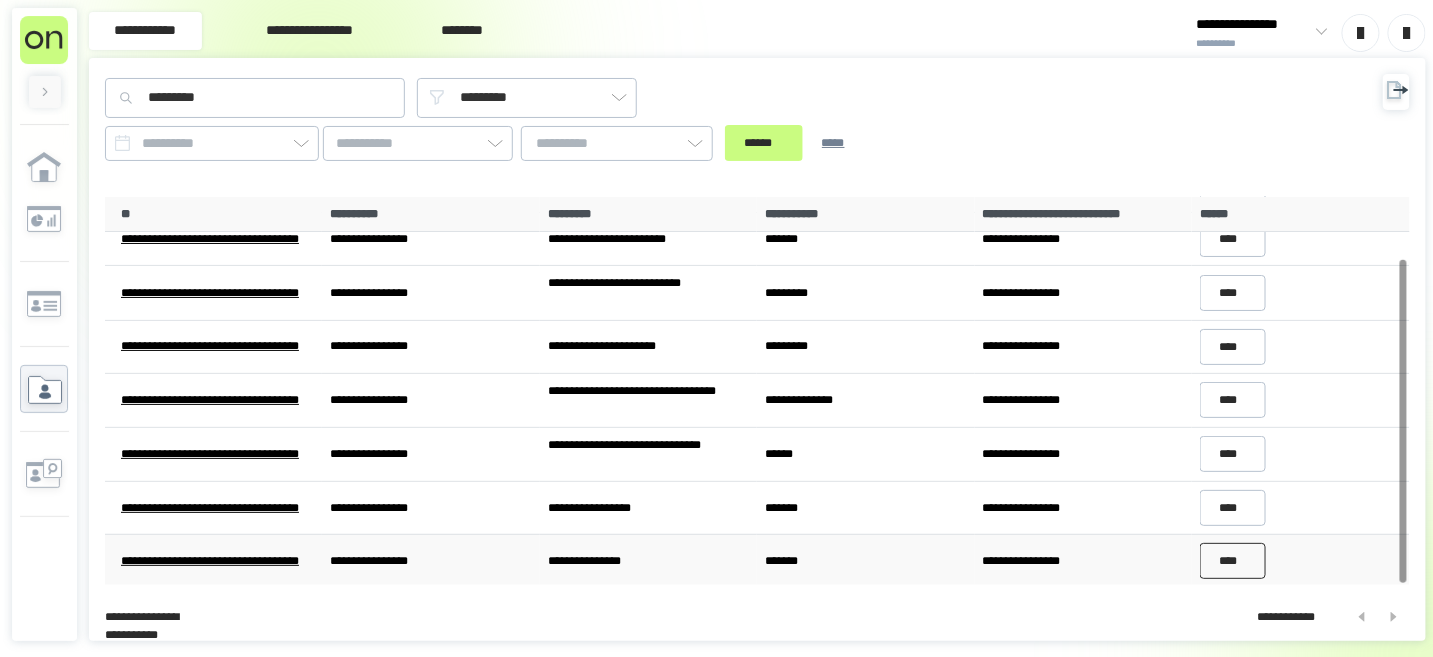 click on "****" at bounding box center [1233, 561] 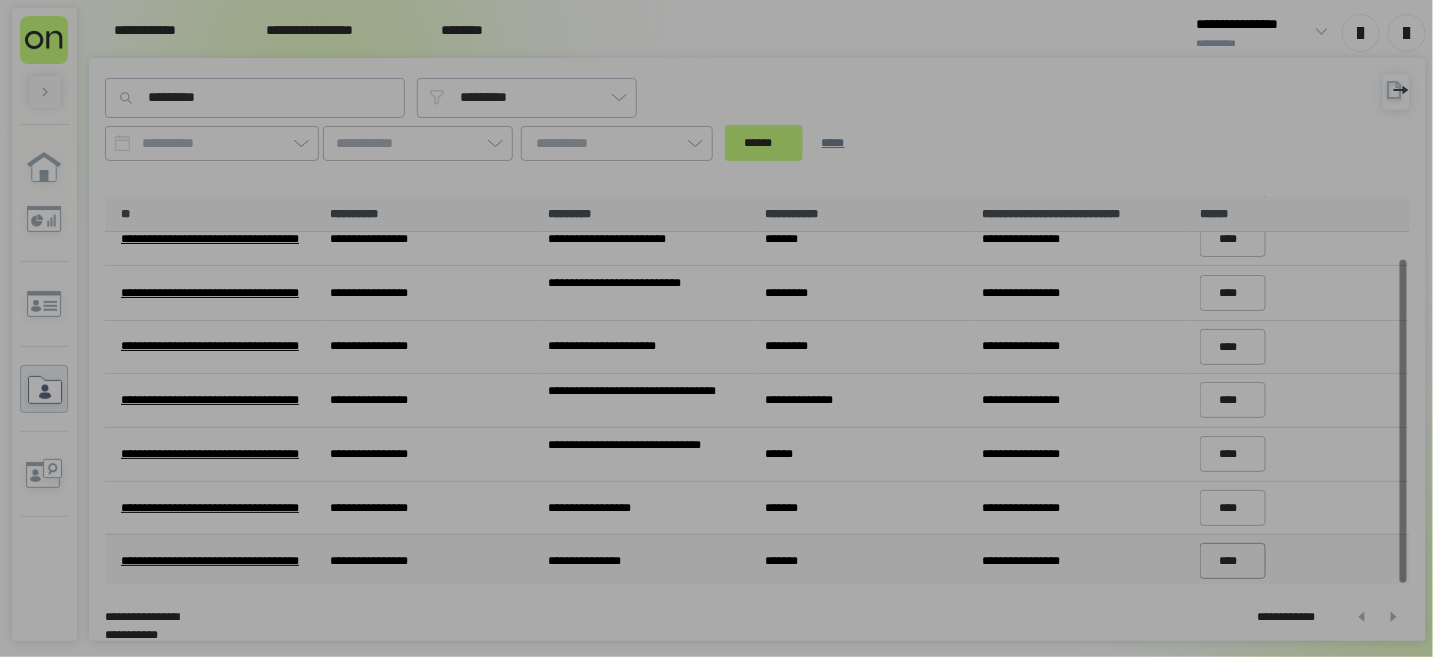 type on "*" 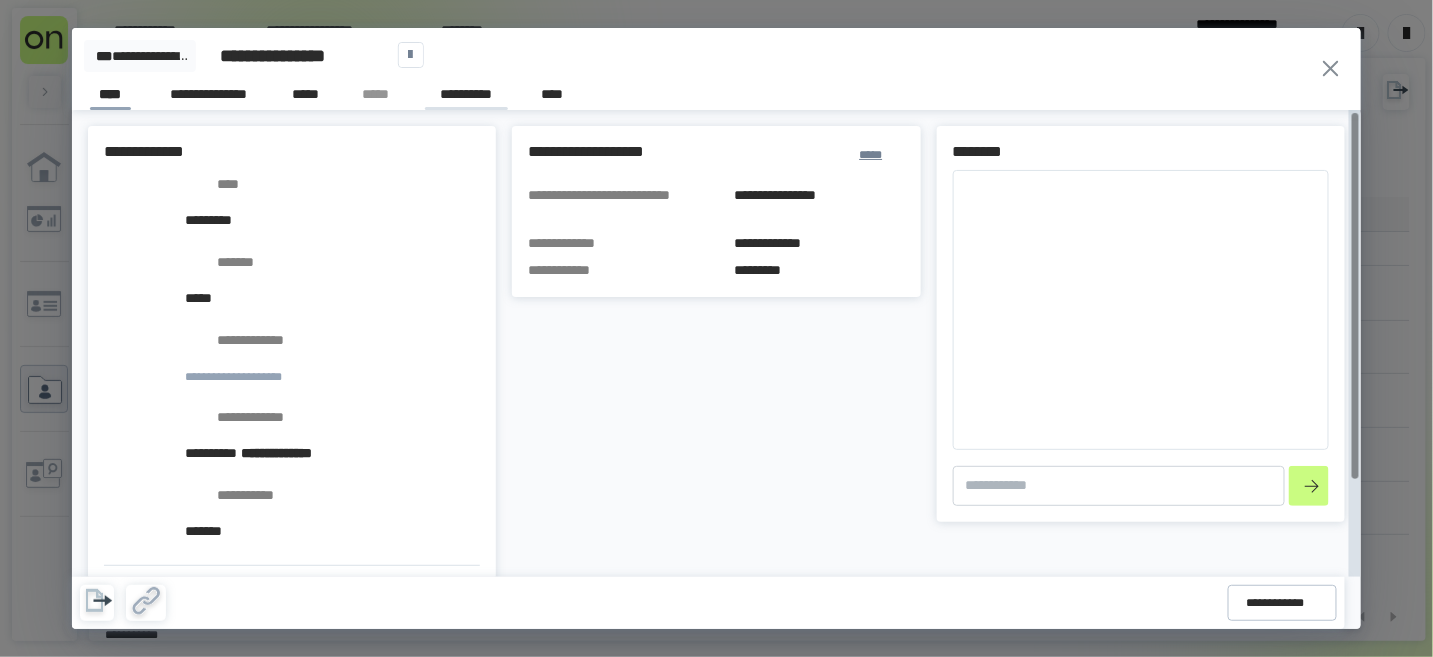 click on "**********" at bounding box center [466, 97] 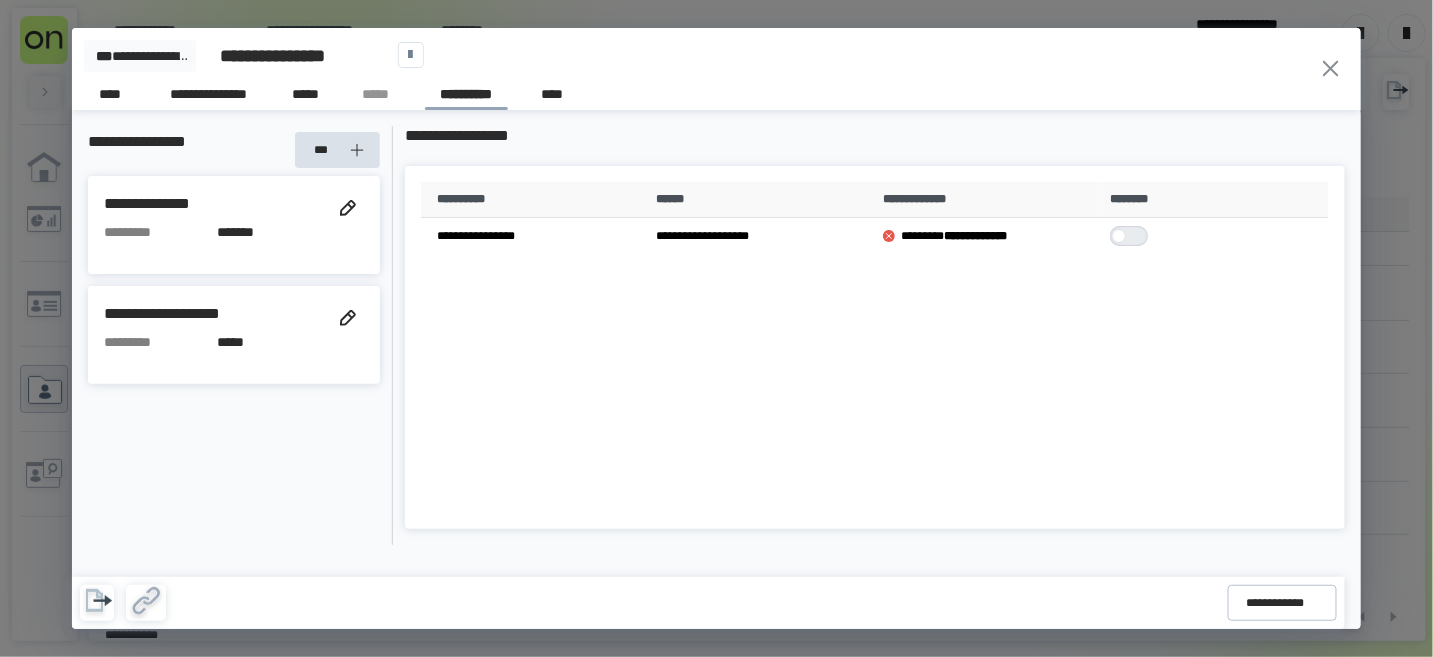 click 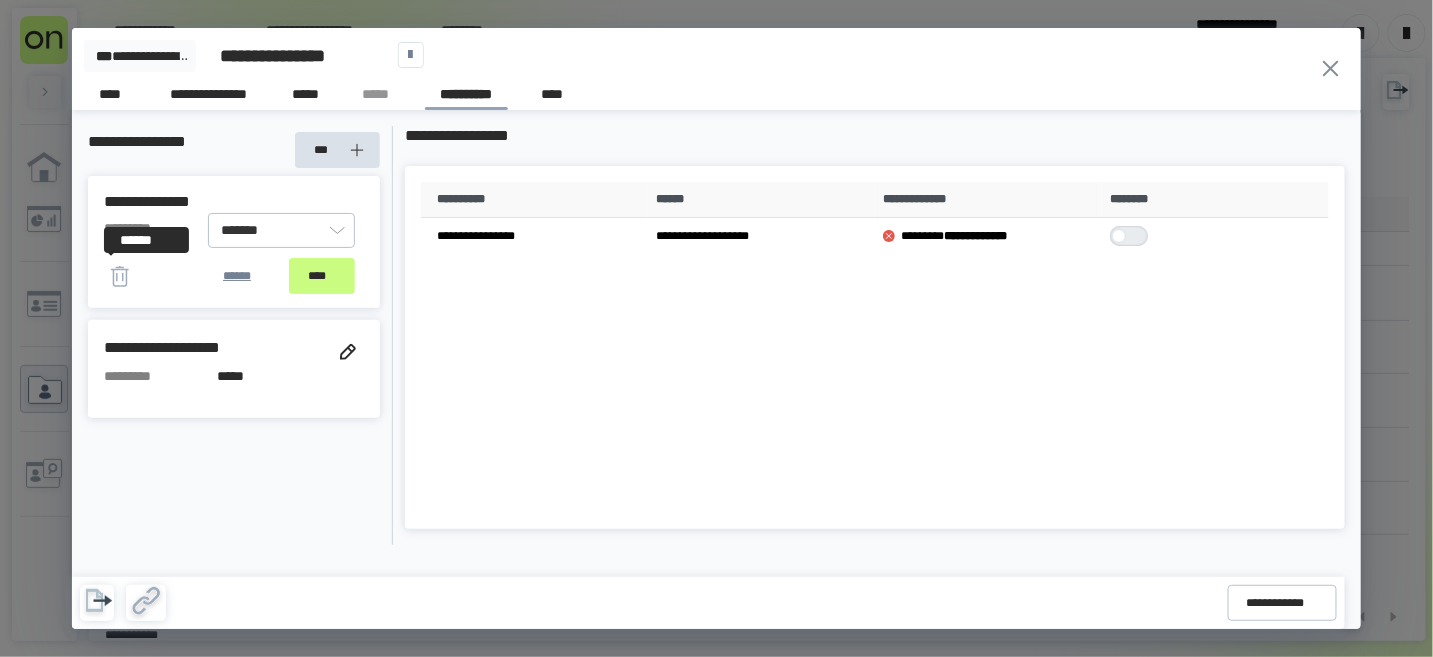 click 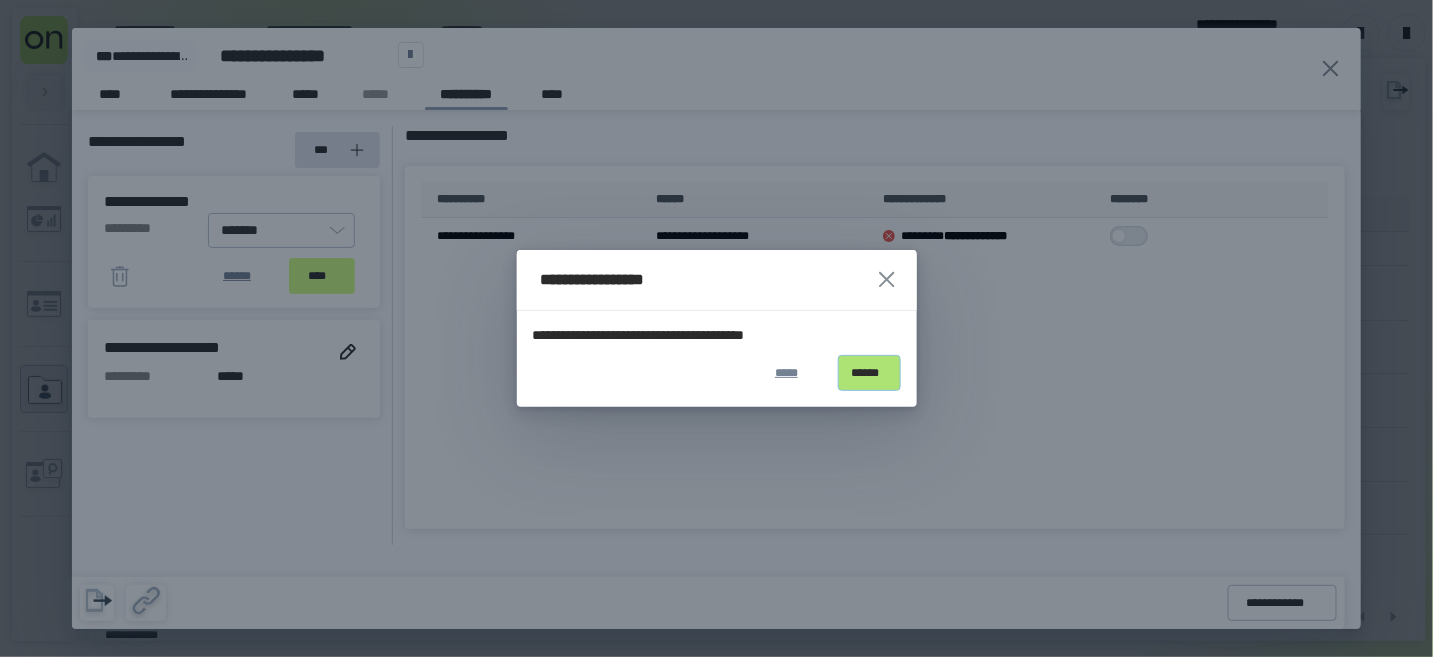 click on "******" at bounding box center (869, 373) 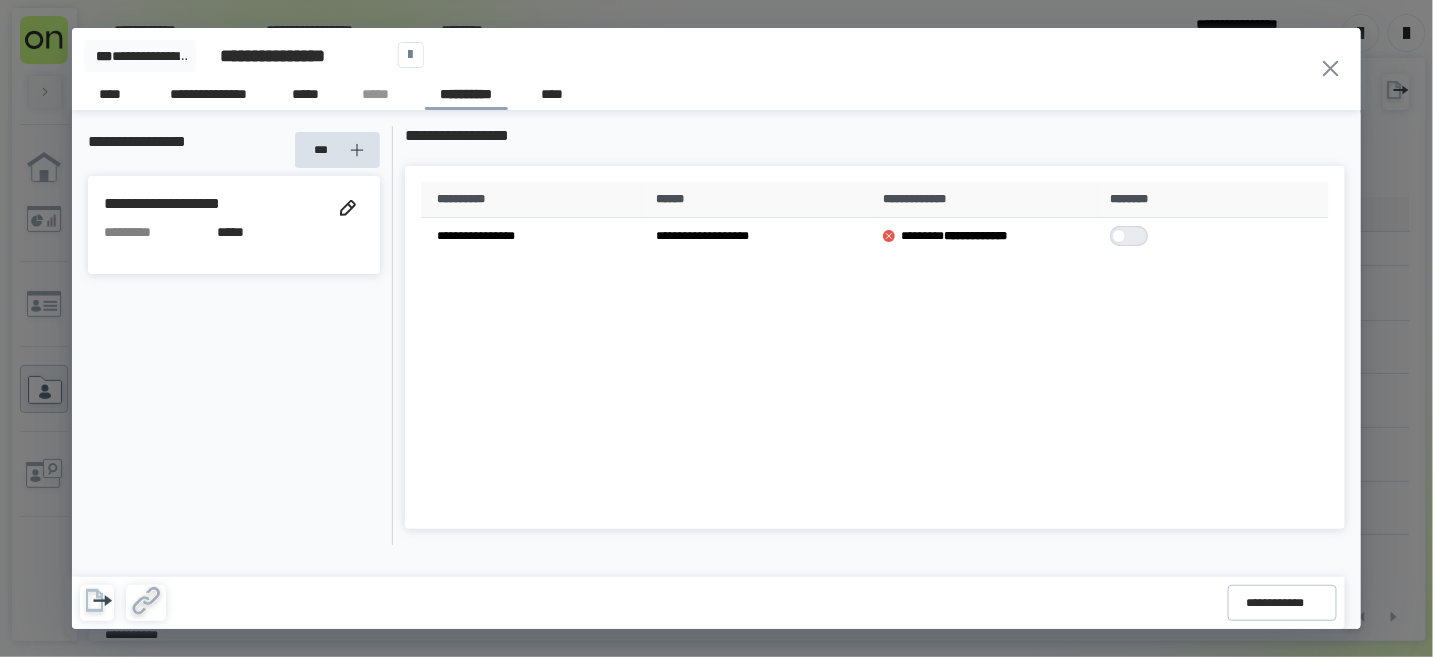 click 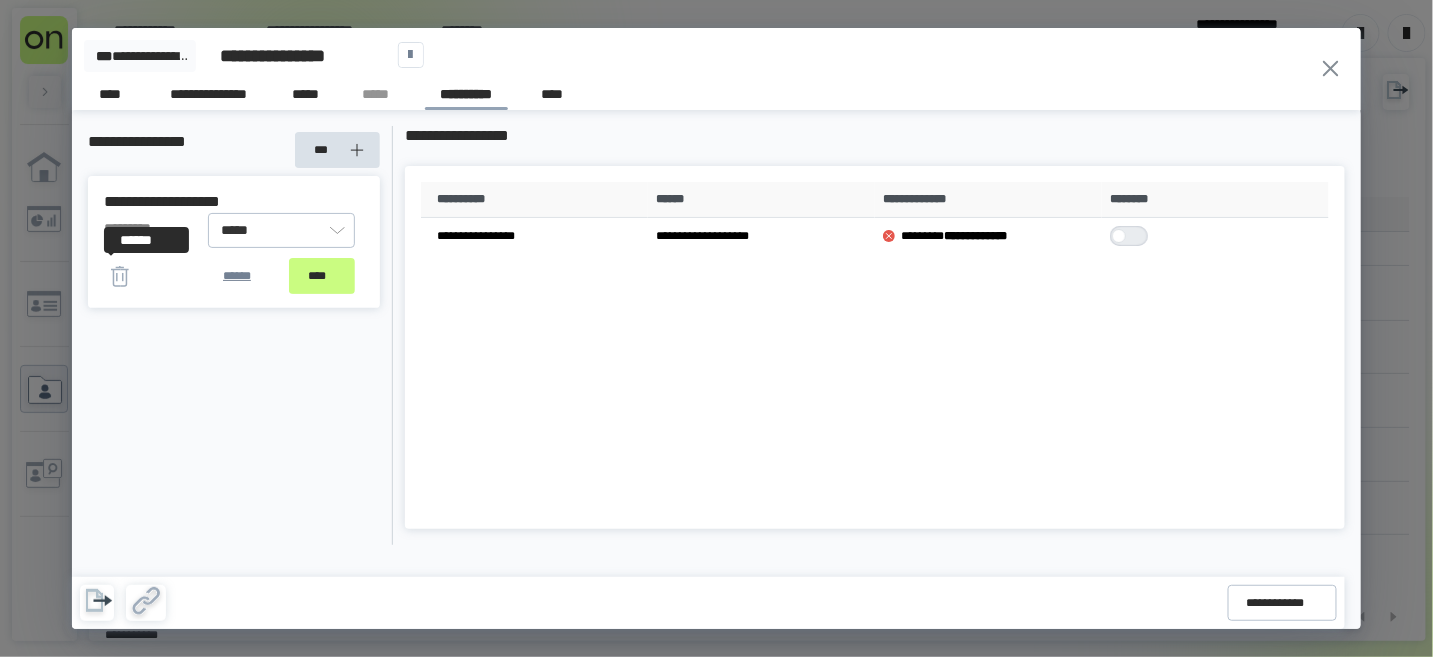 click 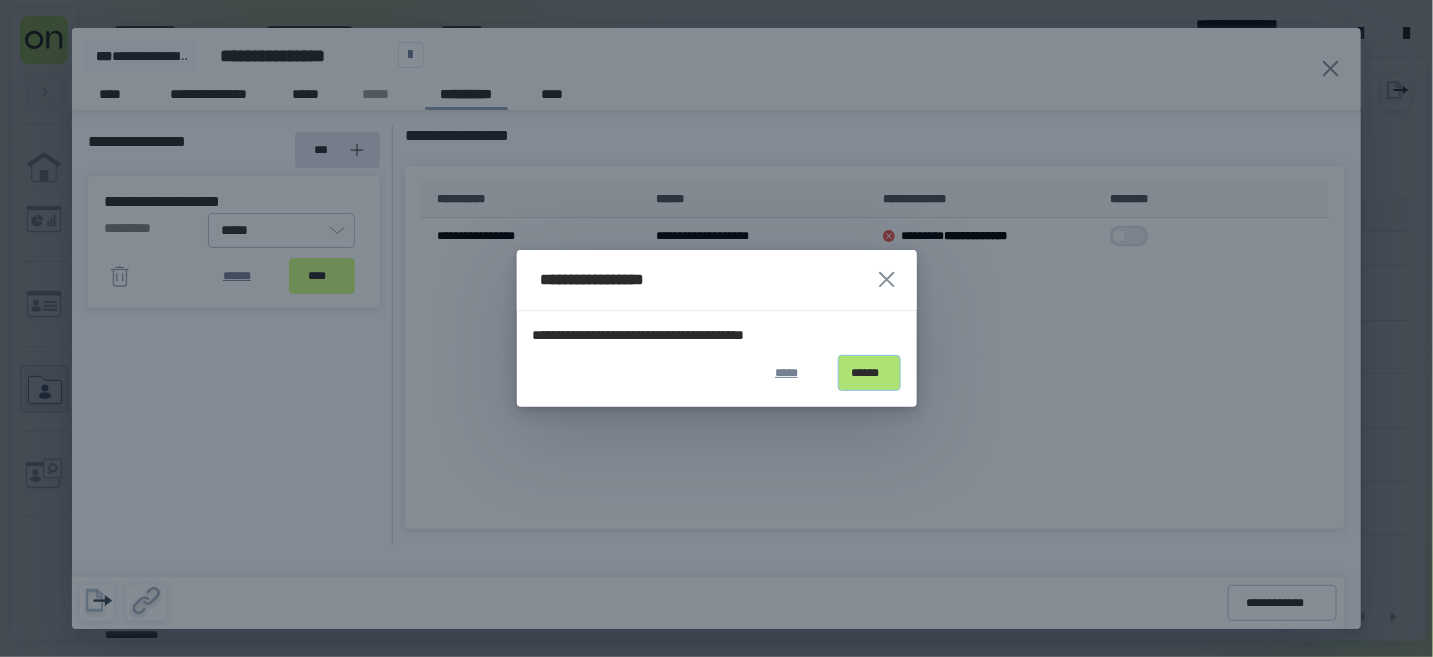 click on "******" at bounding box center [869, 373] 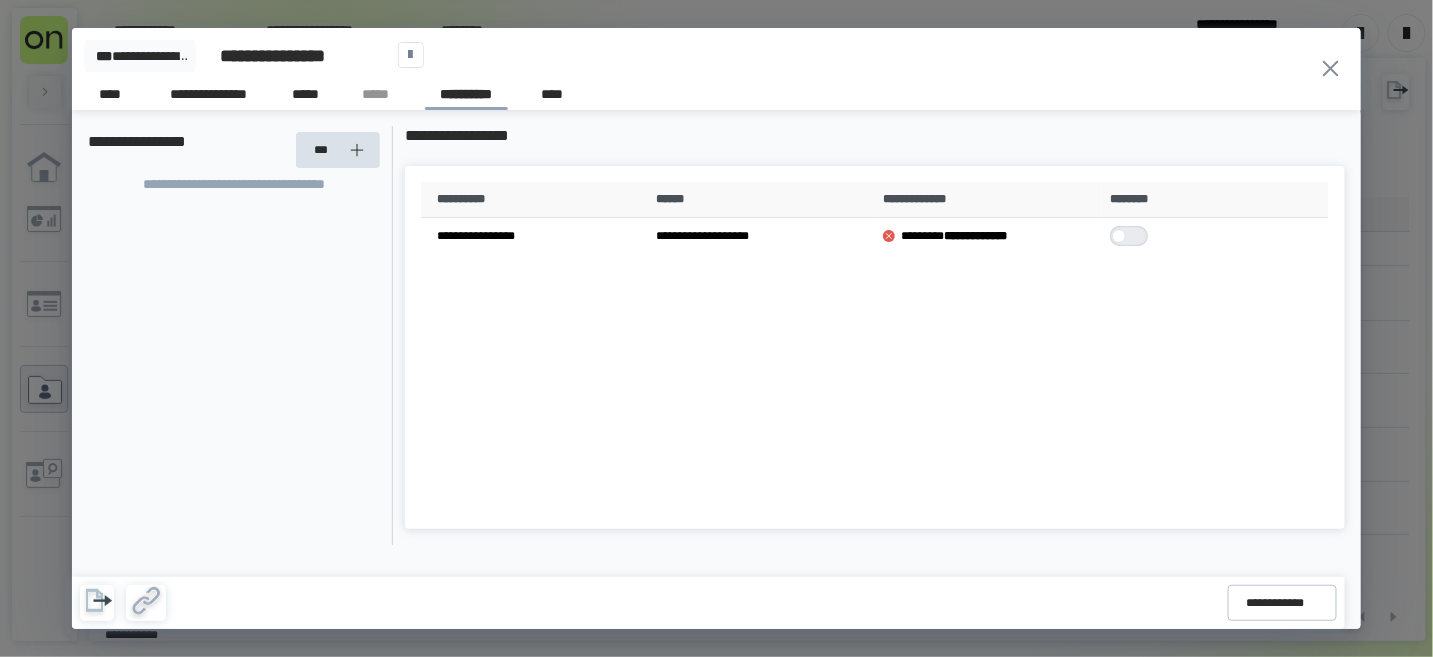 click 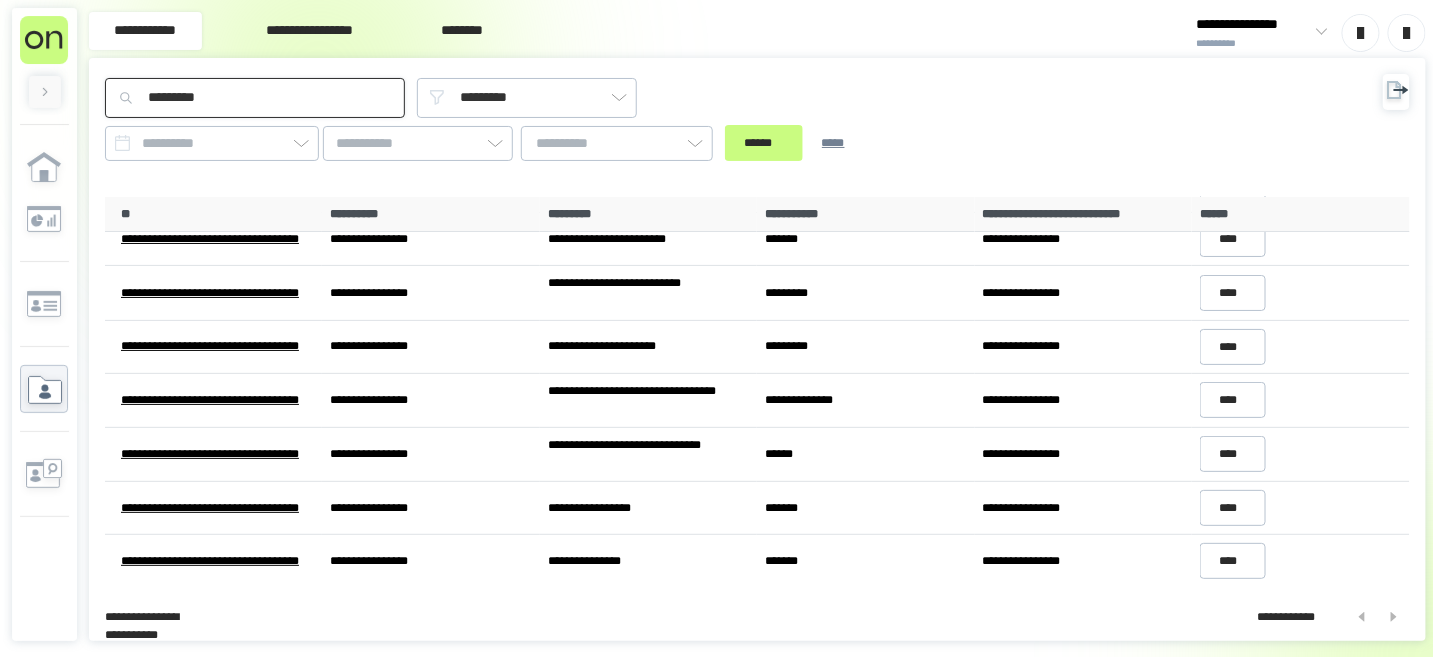 drag, startPoint x: 215, startPoint y: 99, endPoint x: 98, endPoint y: 110, distance: 117.51595 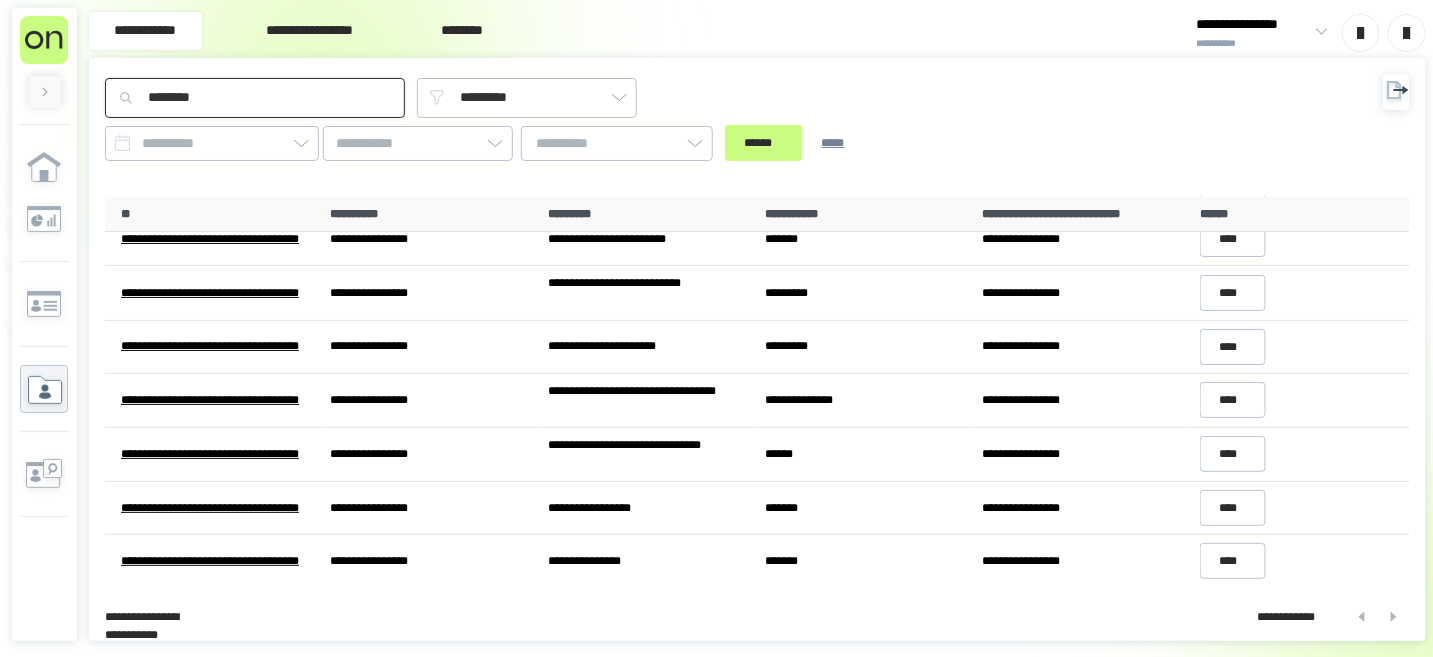 type on "********" 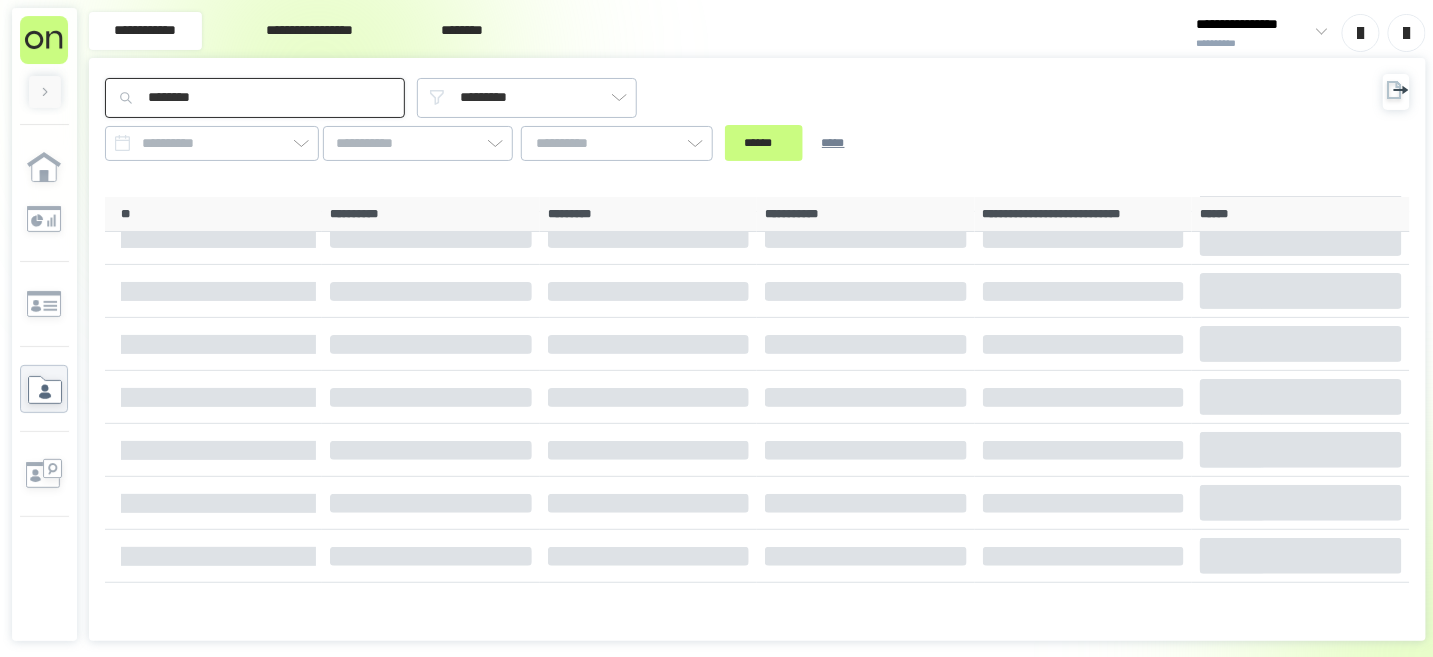 scroll, scrollTop: 0, scrollLeft: 0, axis: both 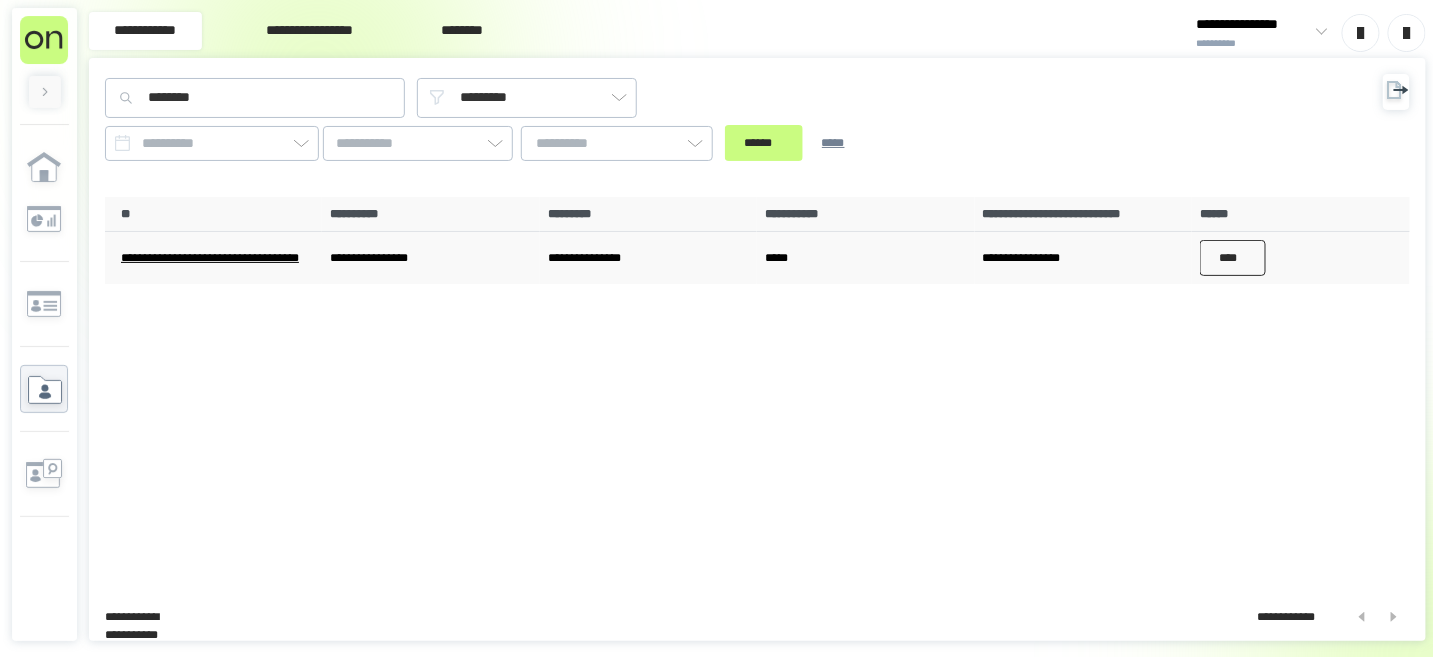 click on "****" at bounding box center [1233, 258] 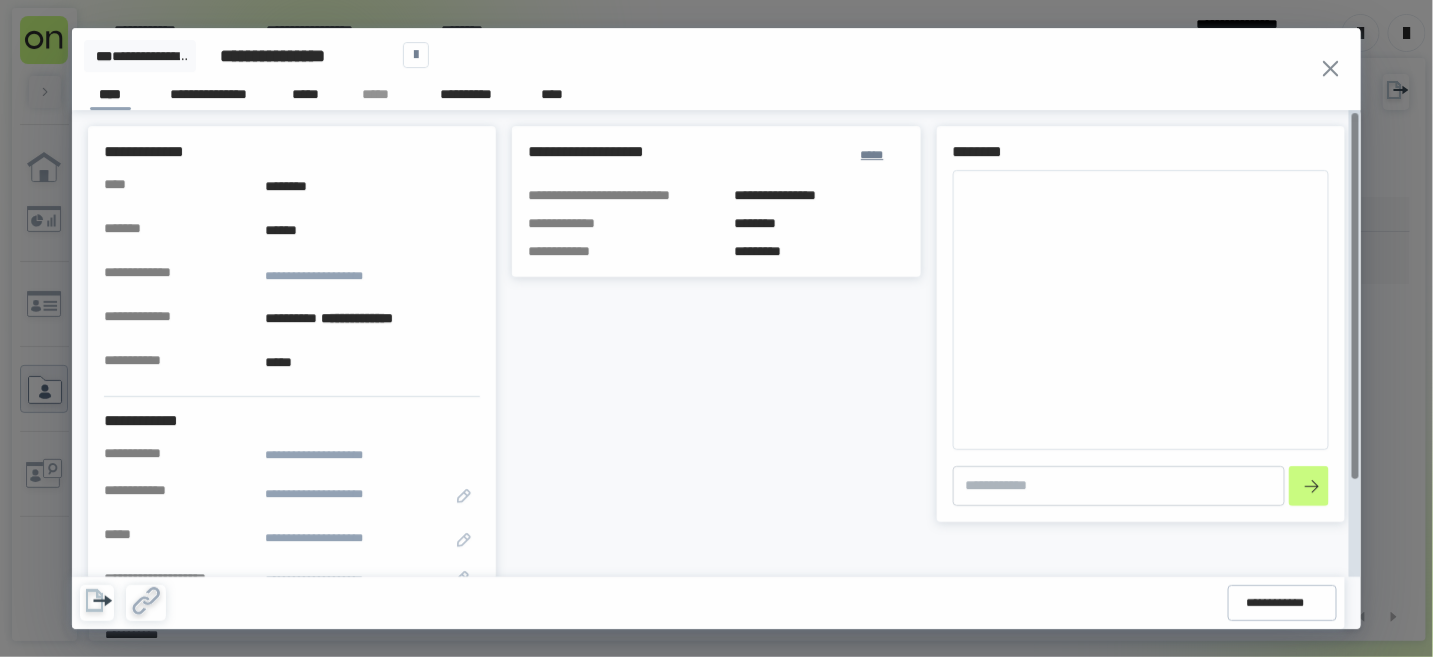 type on "*" 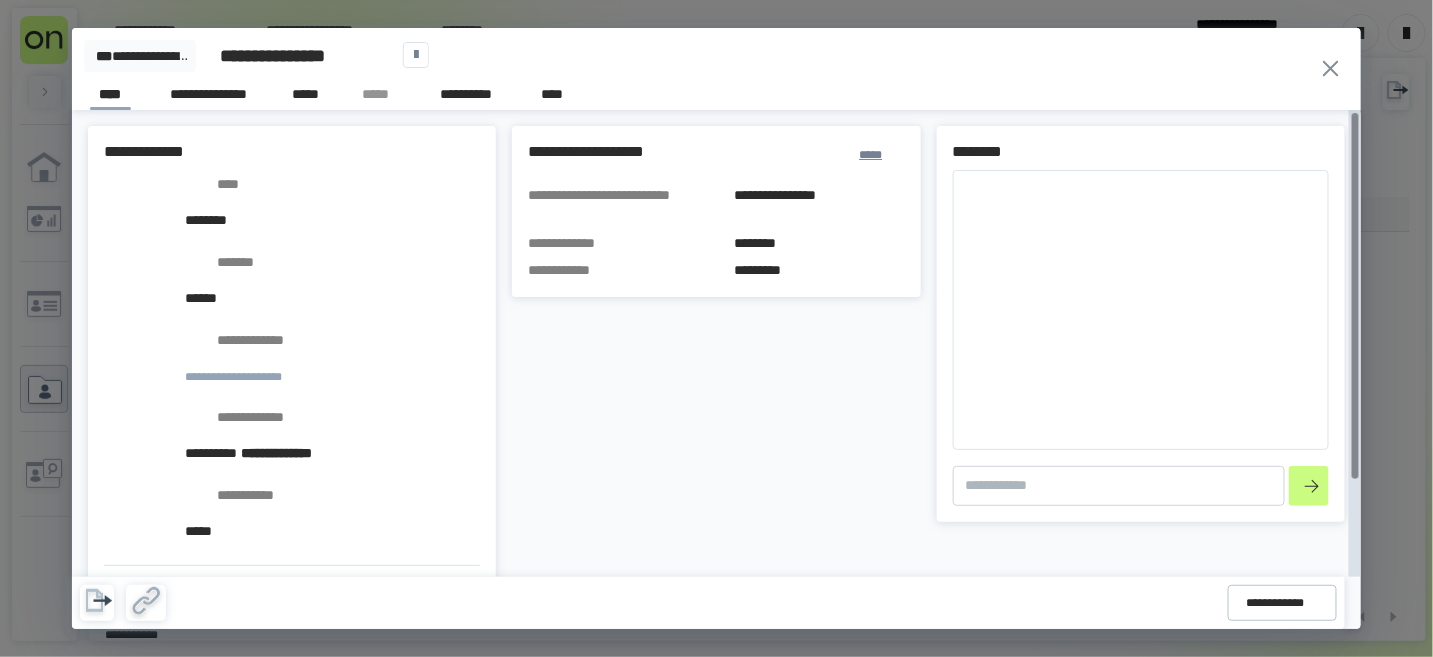 click 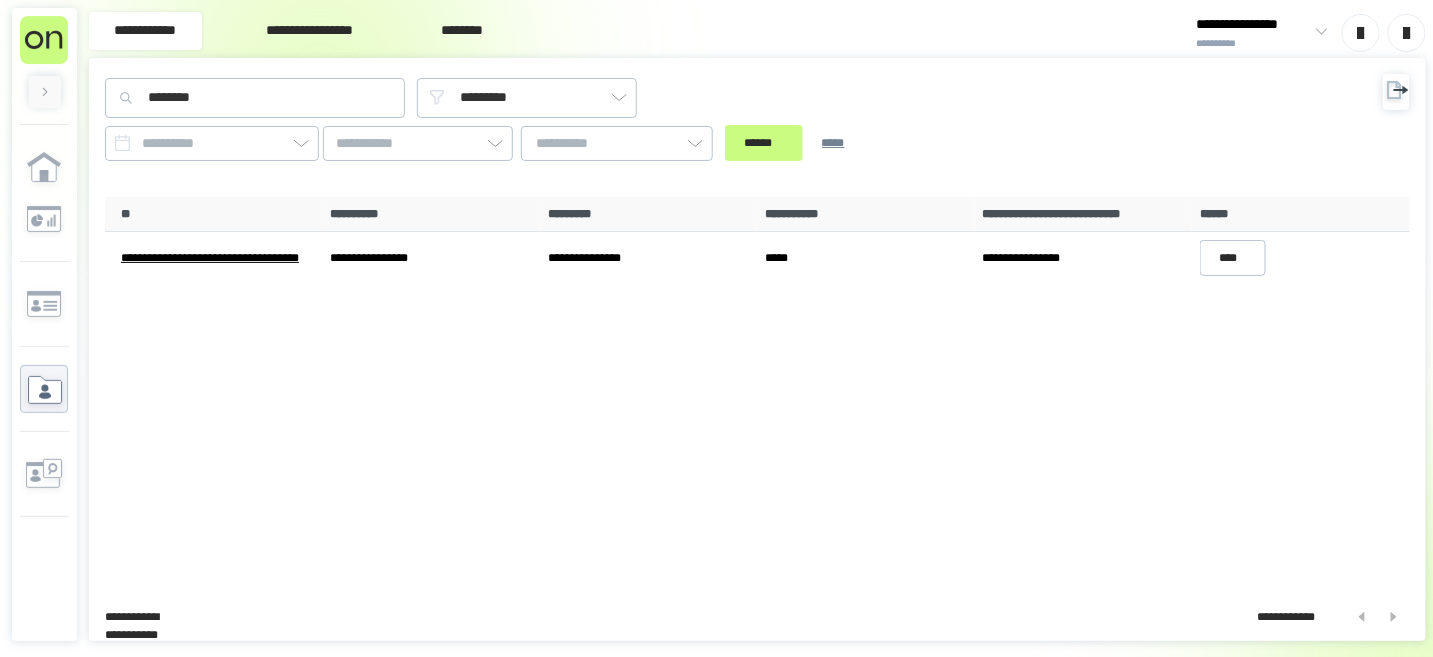 click at bounding box center [1318, 33] 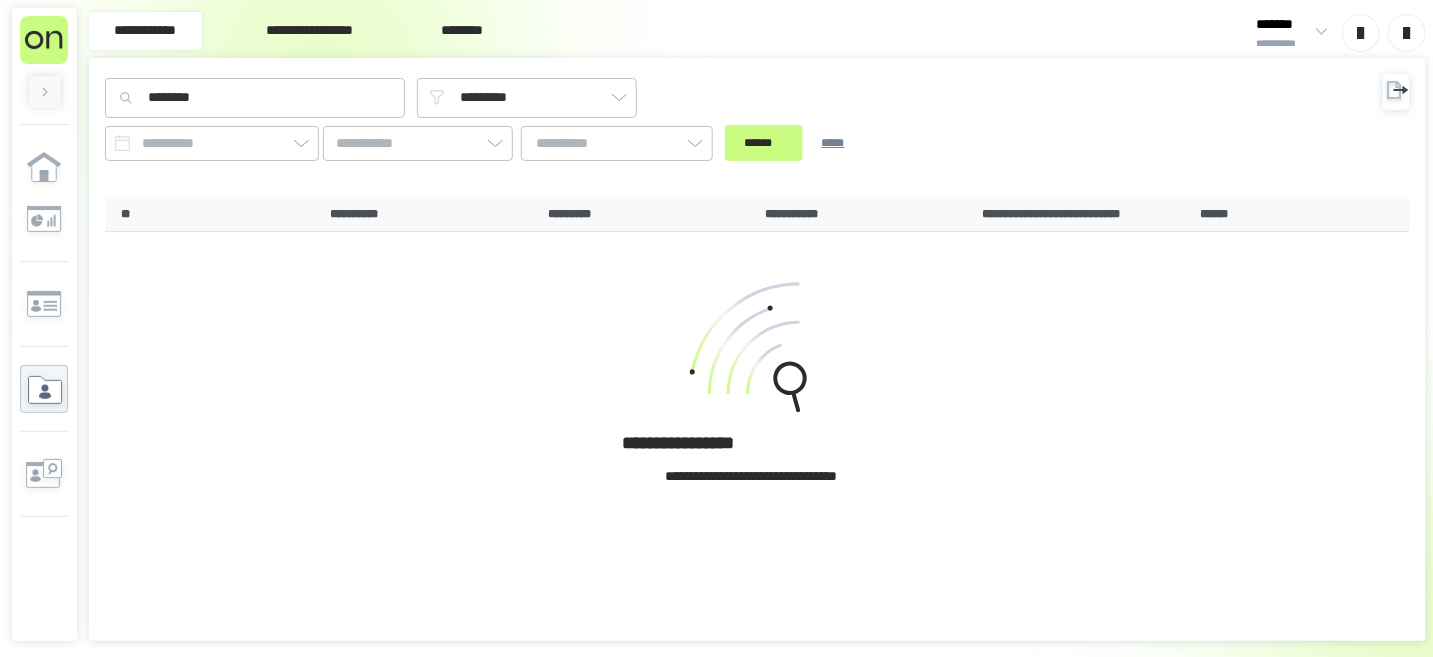 click at bounding box center (1406, 33) 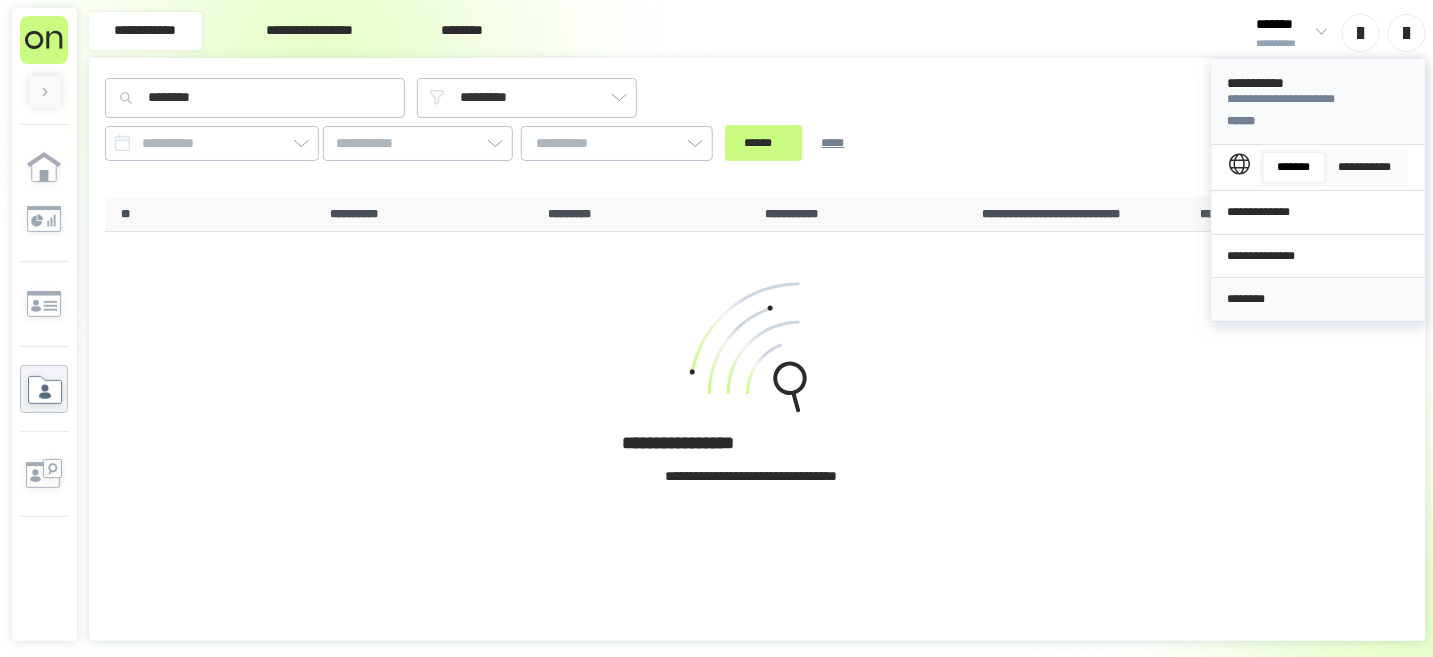 click on "********" at bounding box center (1319, 299) 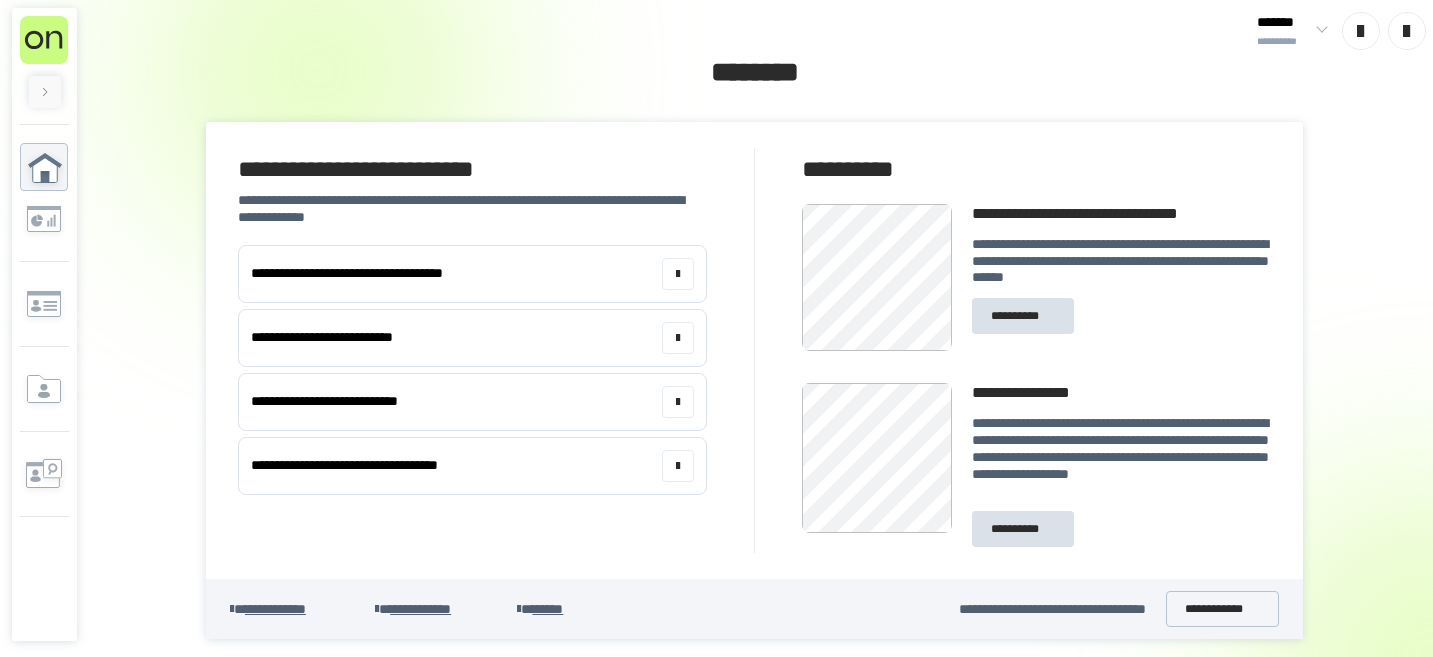 scroll, scrollTop: 0, scrollLeft: 0, axis: both 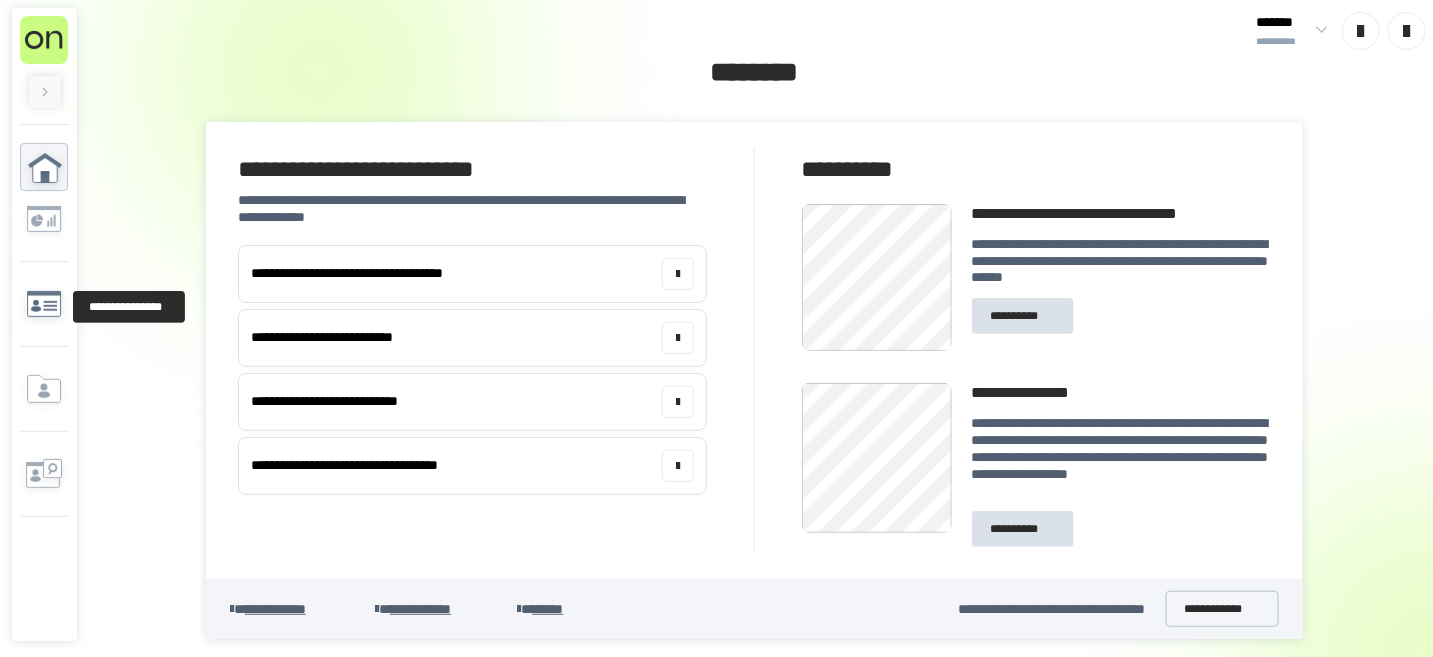 click 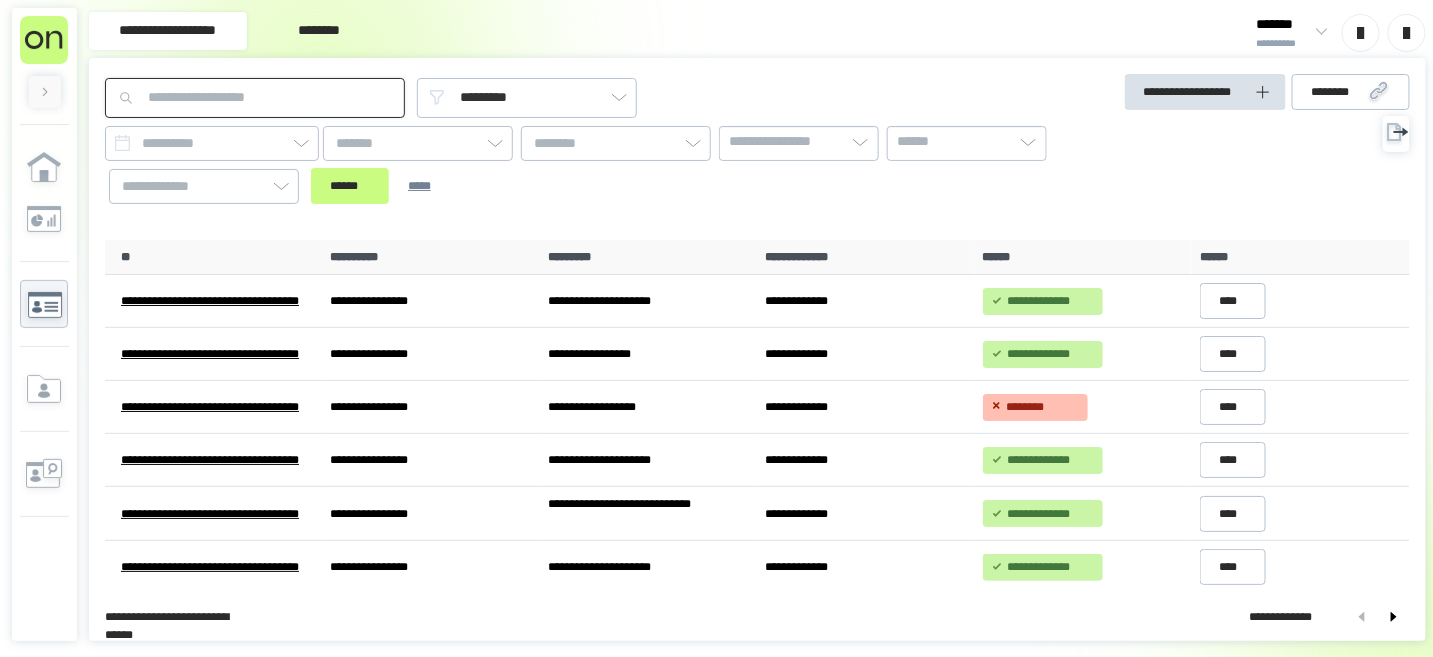click at bounding box center (255, 98) 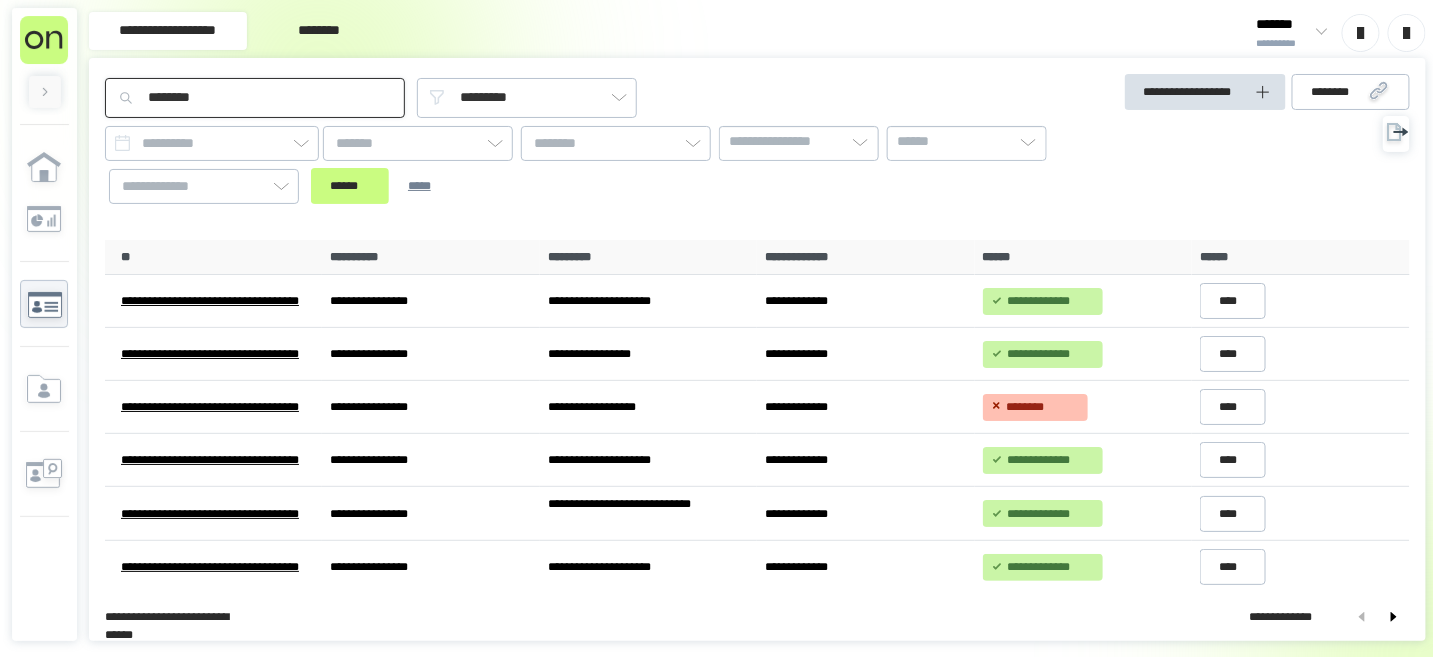 click on "******" at bounding box center (350, 186) 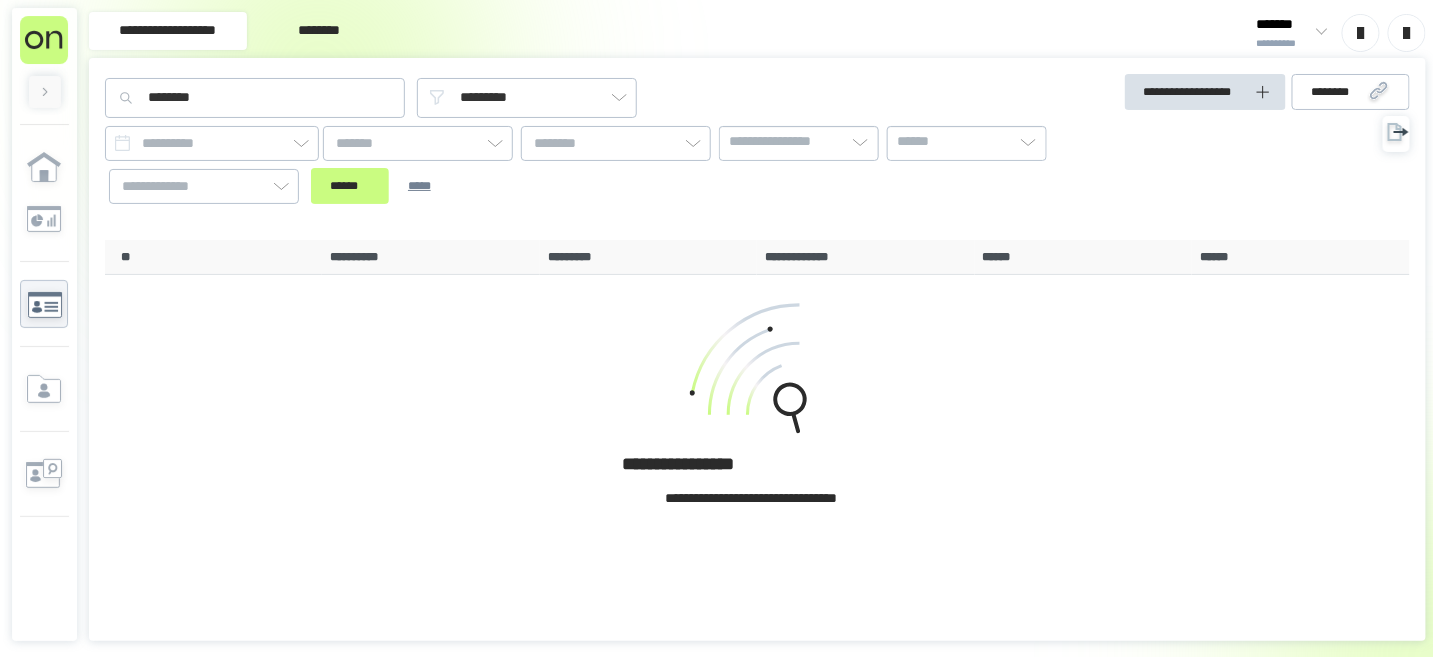 click at bounding box center (1318, 33) 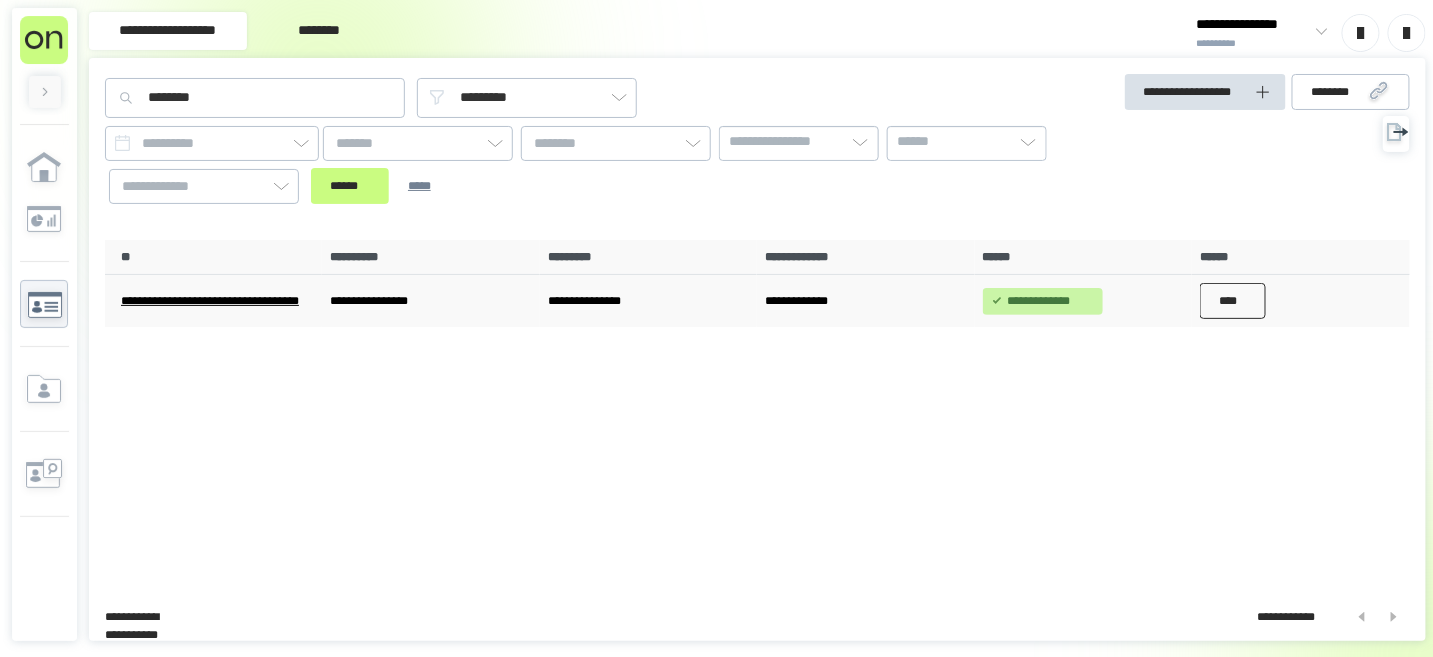 click on "****" at bounding box center [1233, 301] 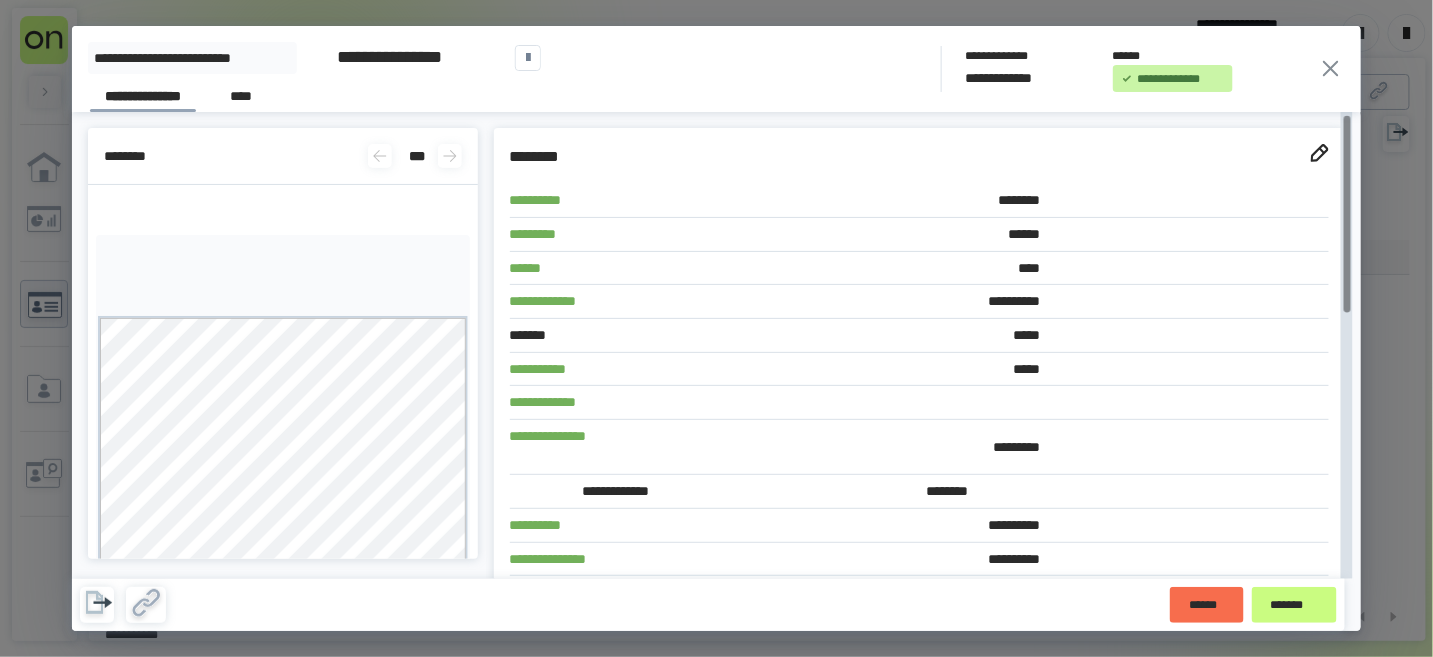 scroll, scrollTop: 100, scrollLeft: 0, axis: vertical 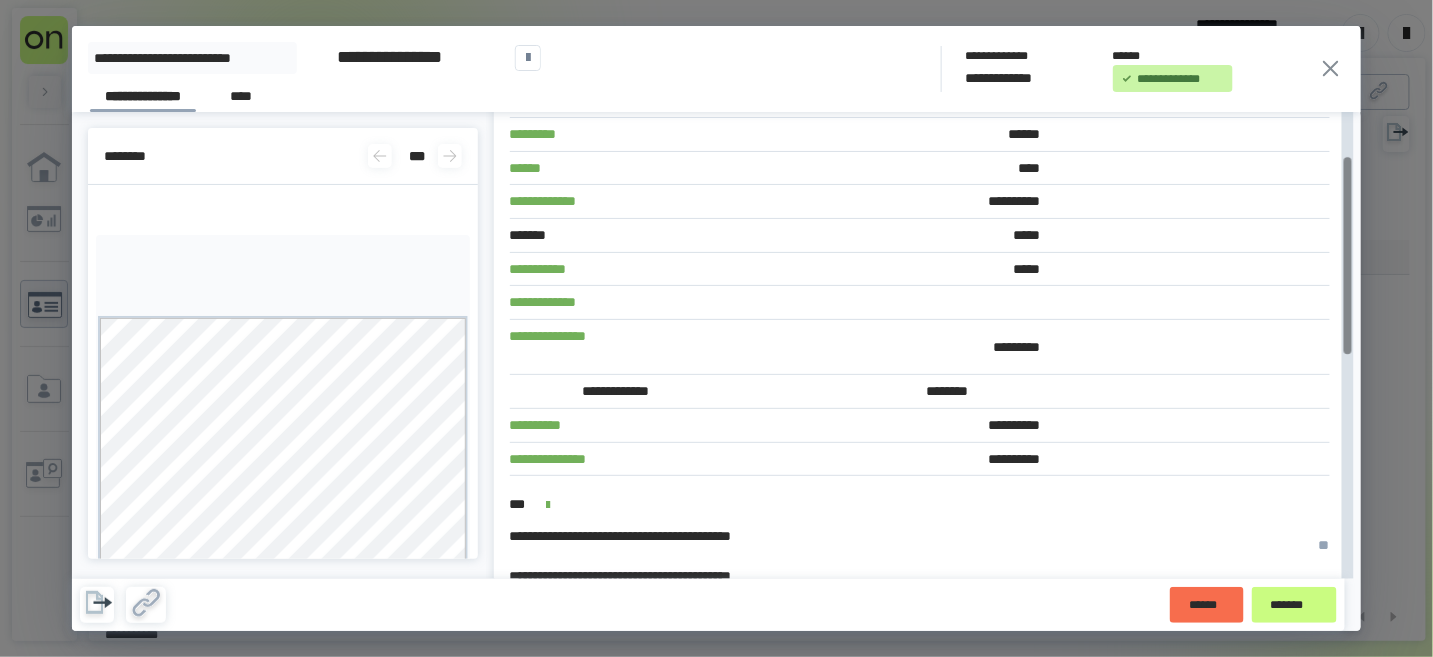 click 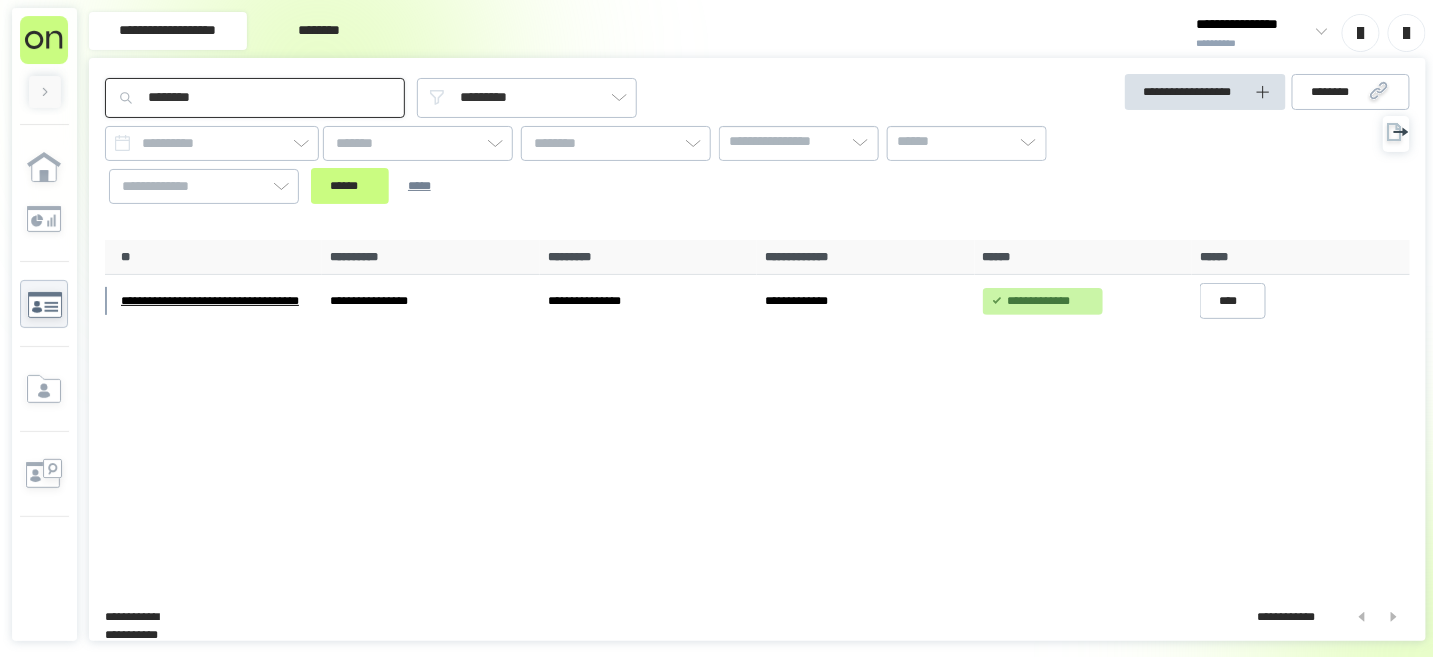 drag, startPoint x: 185, startPoint y: 98, endPoint x: 147, endPoint y: 97, distance: 38.013157 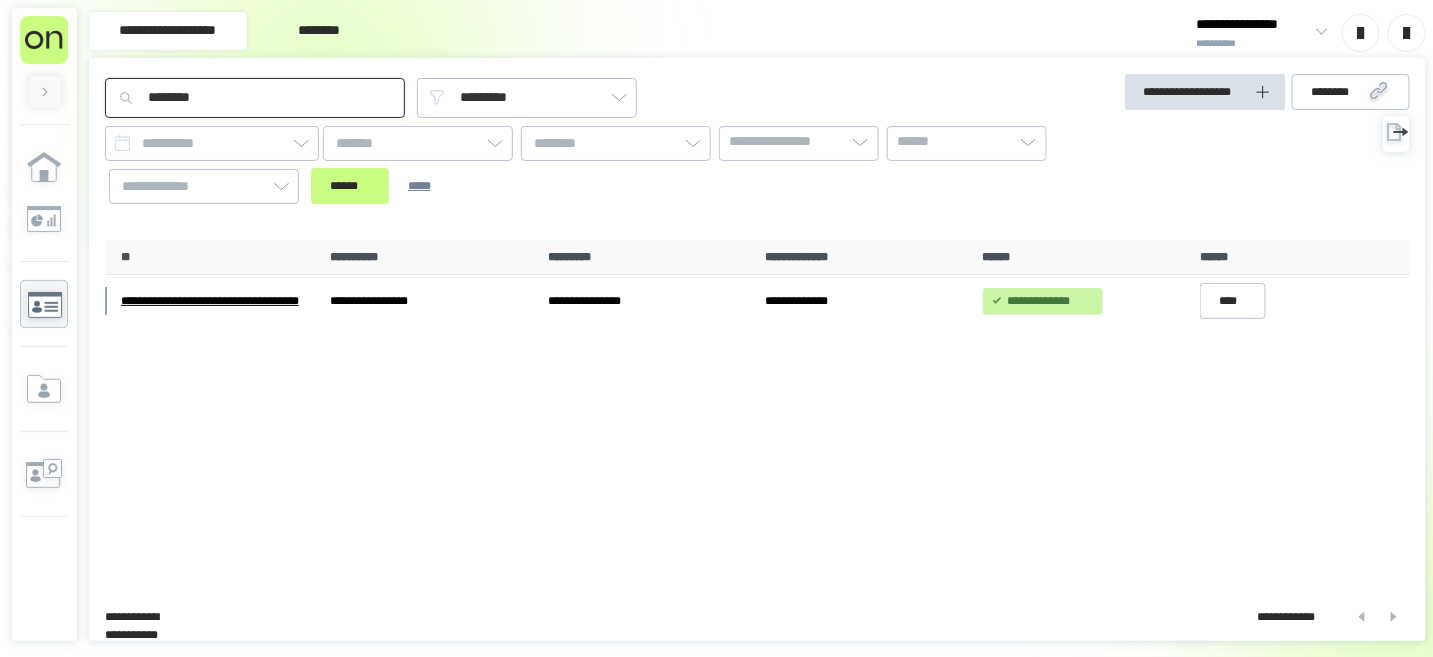 click on "********" at bounding box center (255, 98) 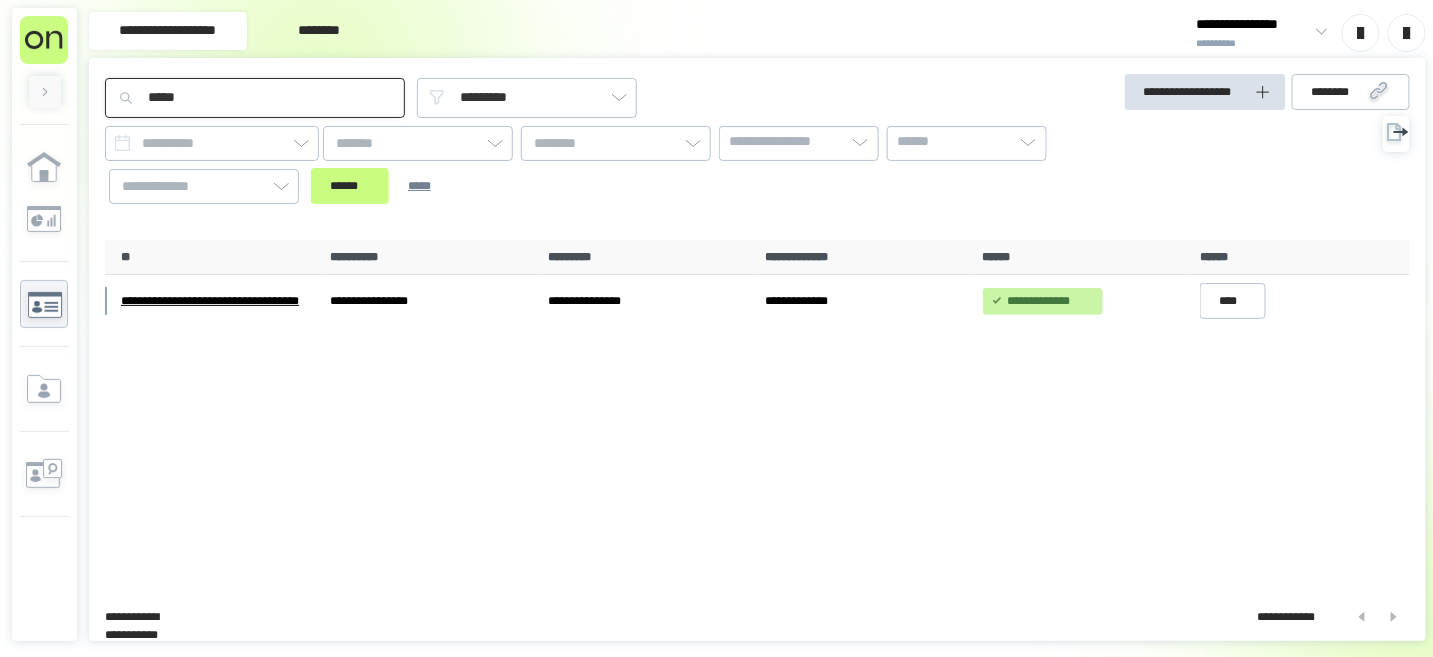 type on "****" 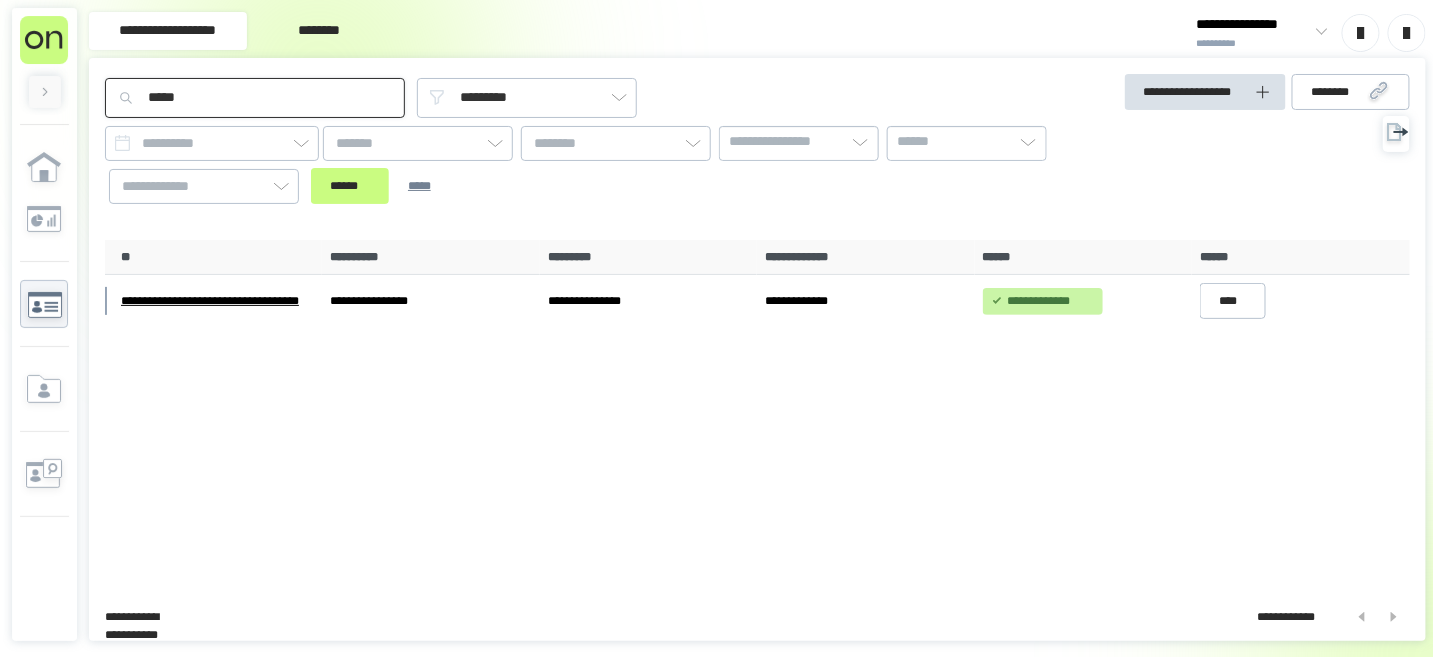 click on "******" at bounding box center (350, 186) 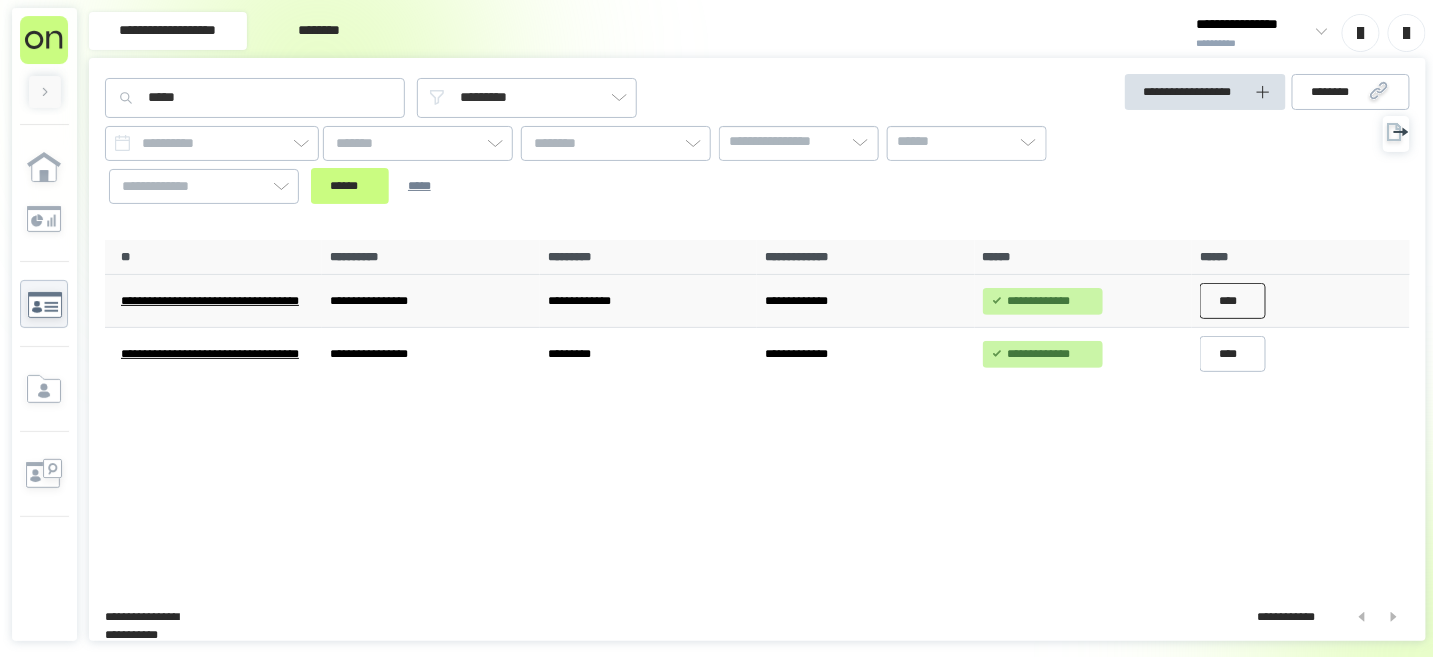 click on "****" at bounding box center (1233, 301) 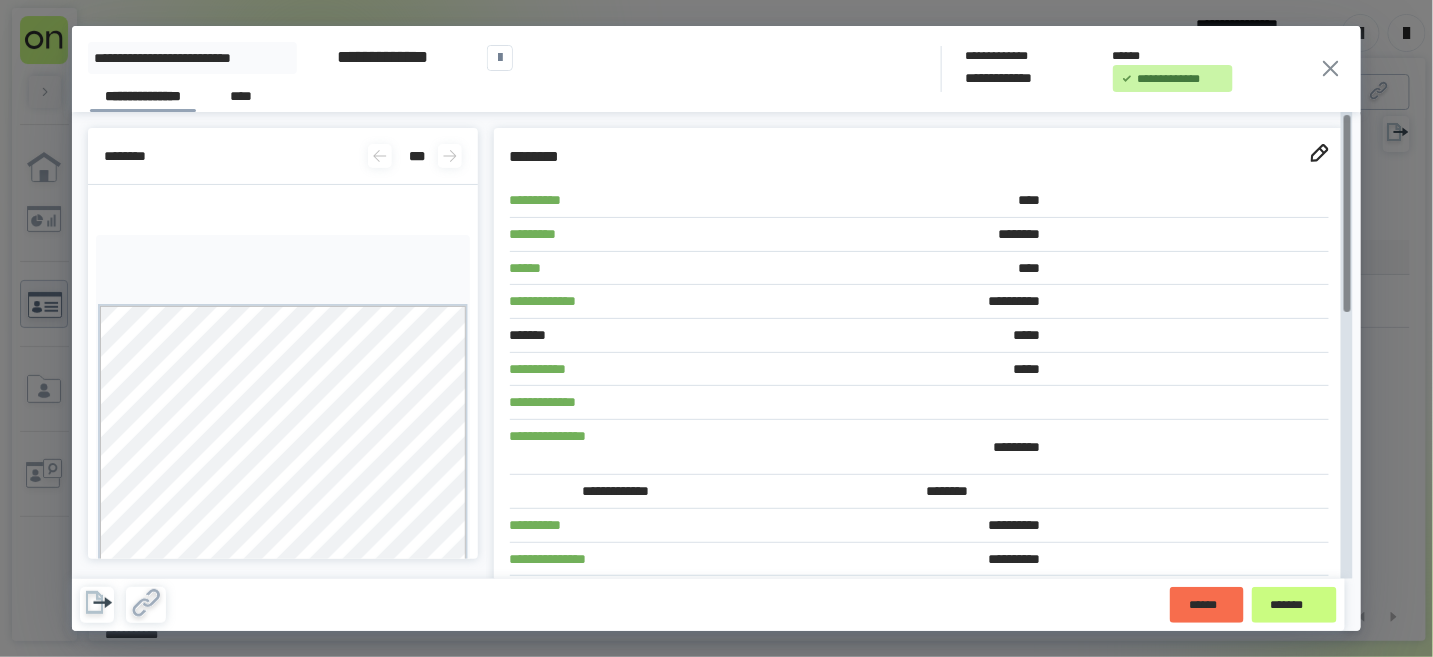 click 